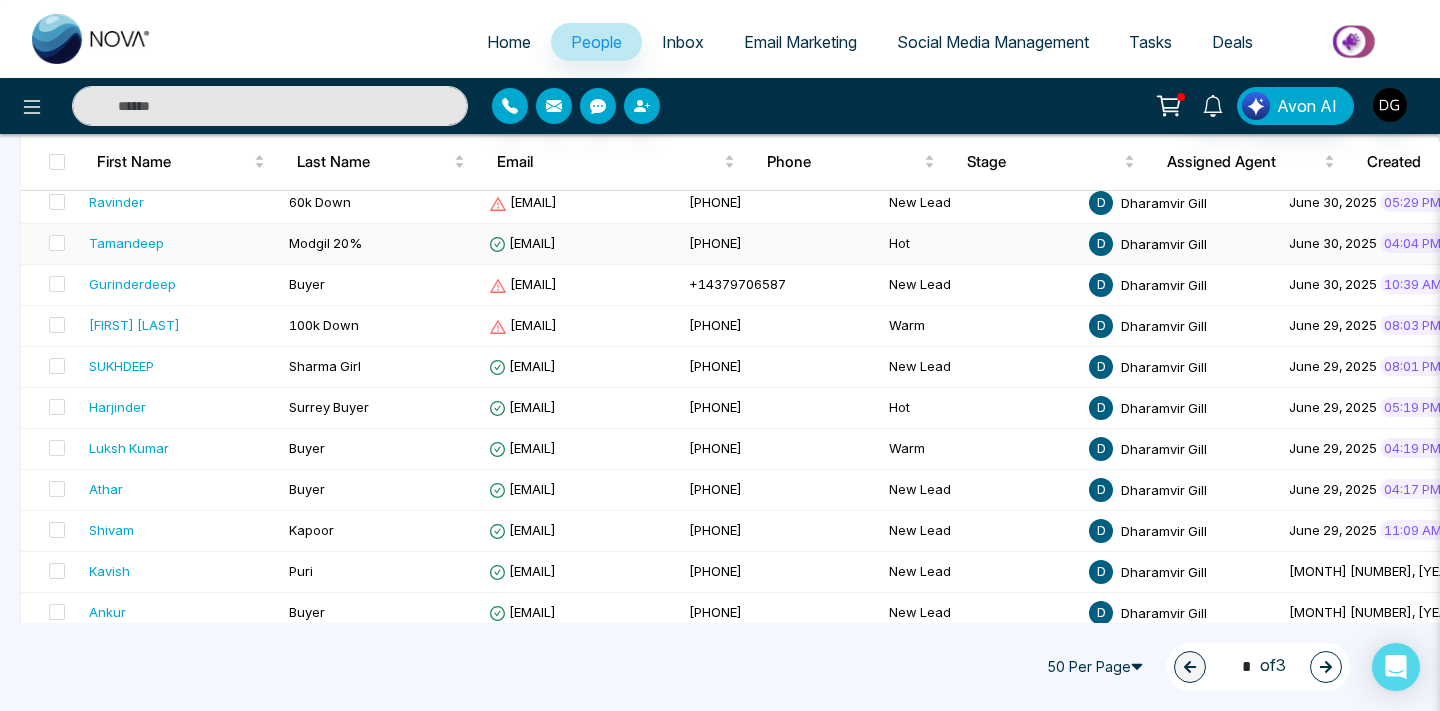 scroll, scrollTop: 799, scrollLeft: 0, axis: vertical 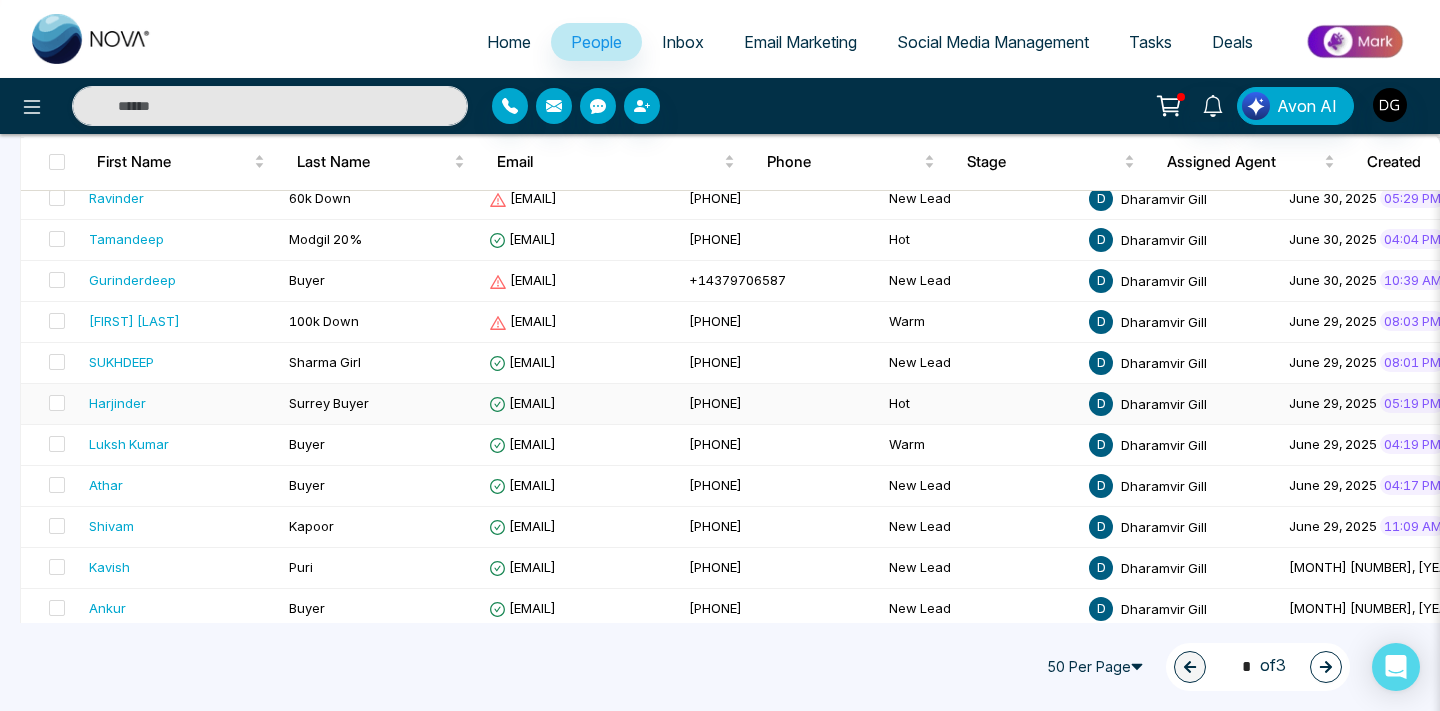 click on "Harjinder" at bounding box center (181, 403) 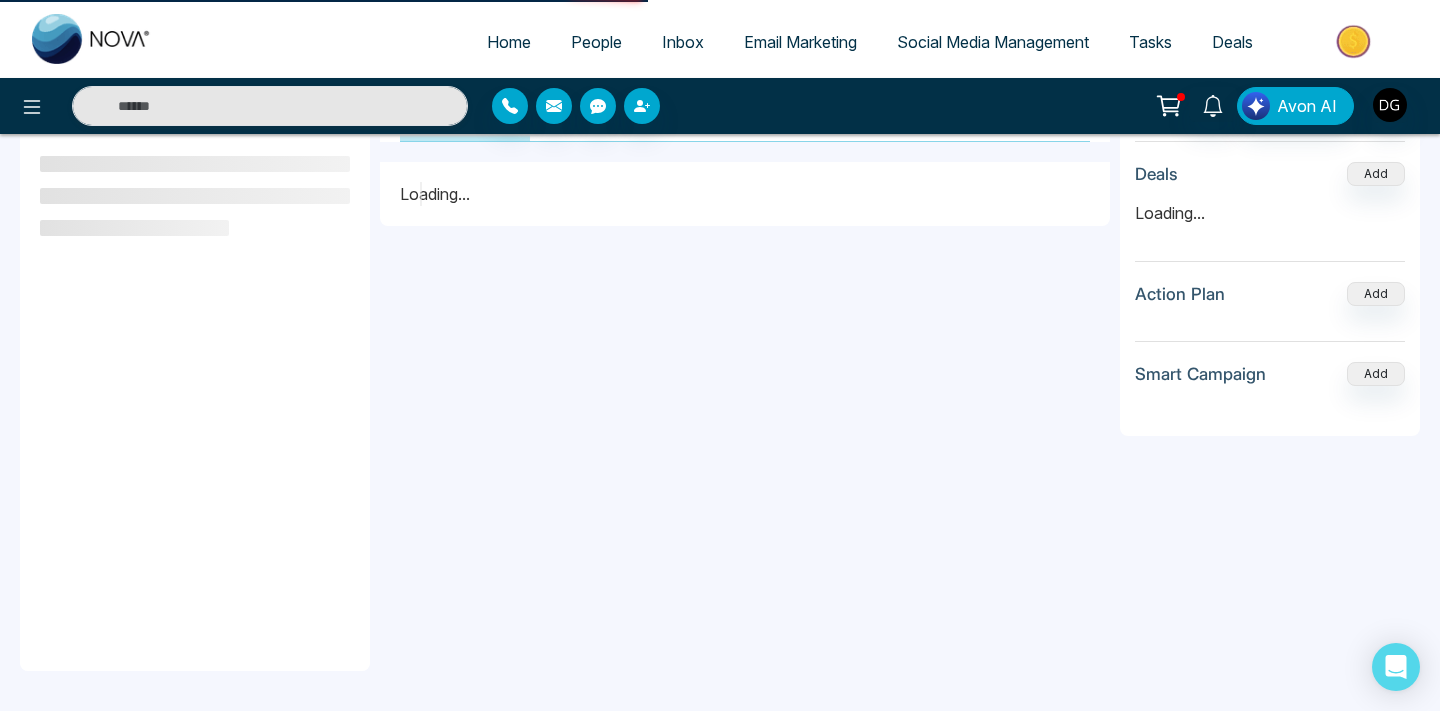 scroll, scrollTop: 0, scrollLeft: 0, axis: both 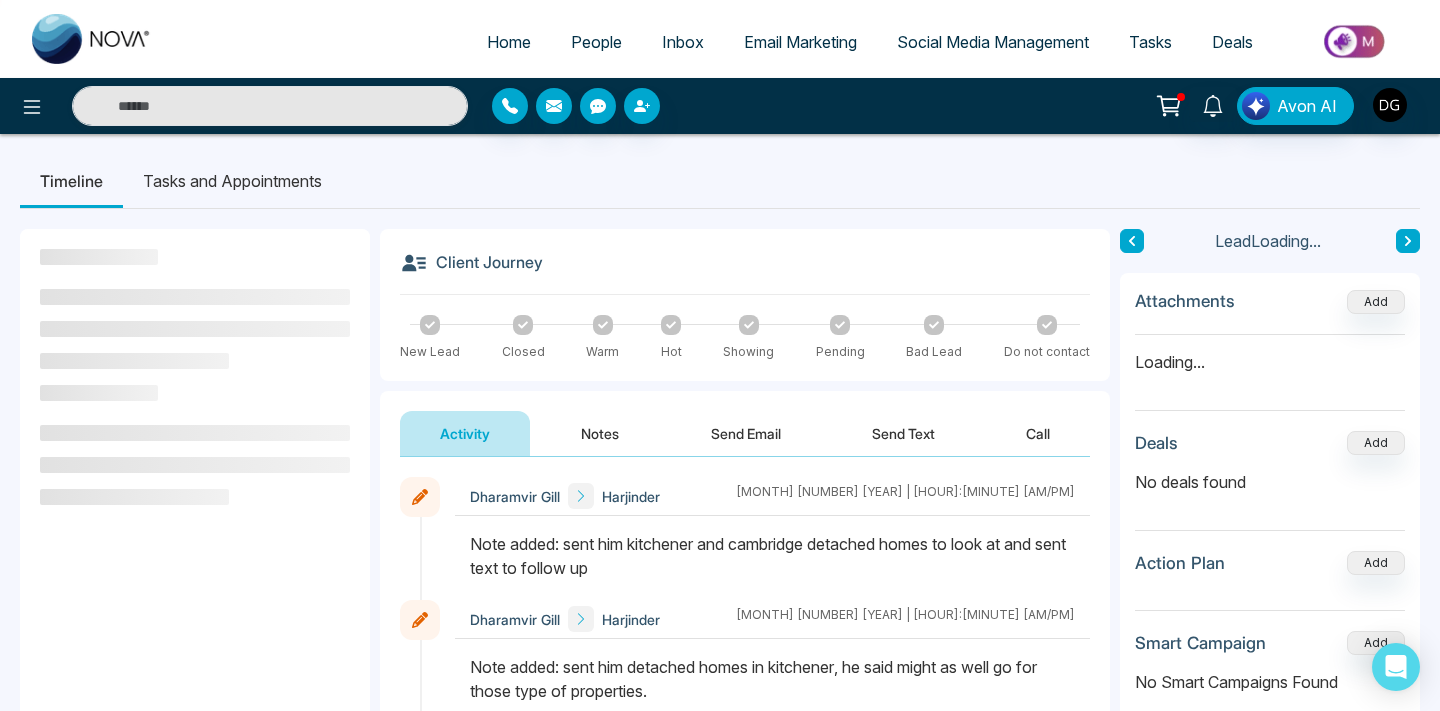 click on "**********" at bounding box center (745, 584) 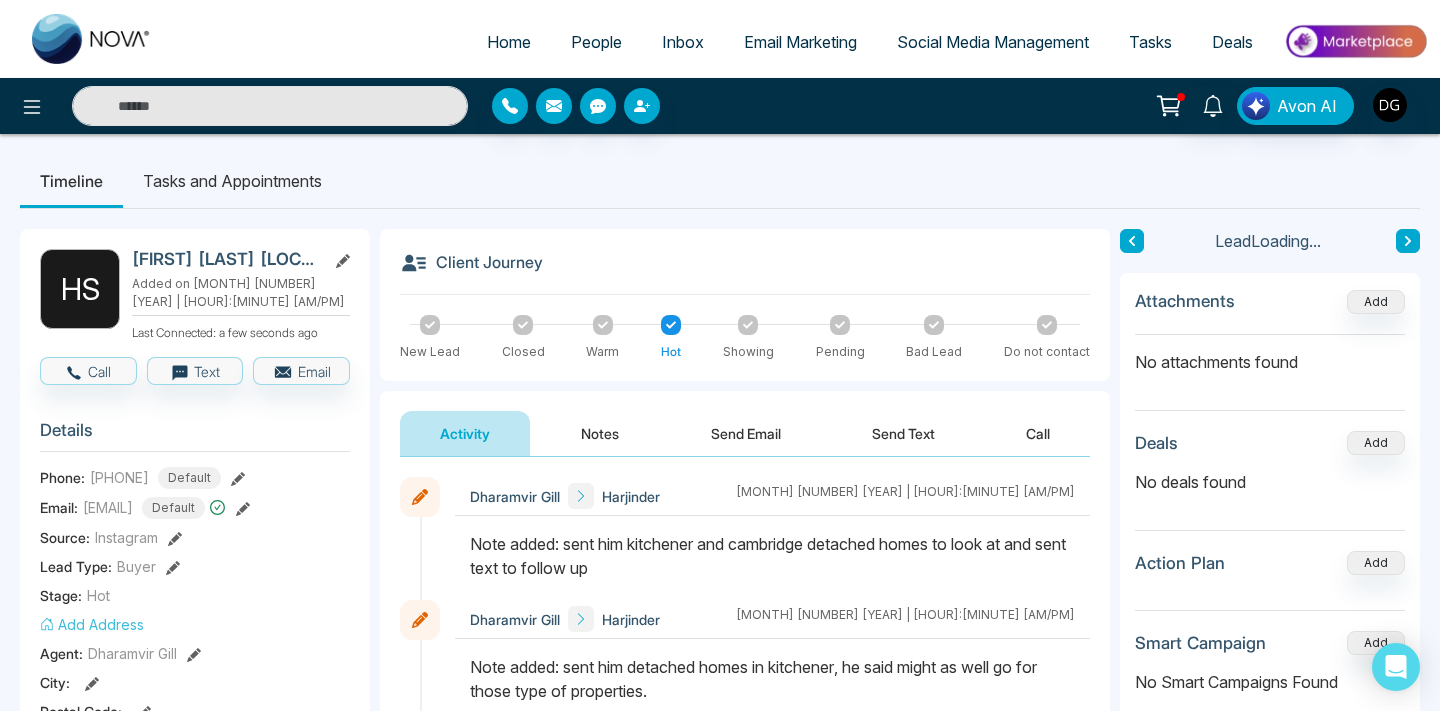click on "[FIRST] [LAST] [MONTH] [NUMBER] [YEAR] | [HOUR]:[MINUTE] [AM/PM] [FIRST] [LAST] [MONTH] [NUMBER] [YEAR] | [HOUR]:[MINUTE] [AM/PM] [FIRST] [LAST] [MONTH] [NUMBER] [YEAR] | [HOUR]:[MINUTE] [AM/PM] [FIRST] [LAST] [MONTH] [NUMBER] [YEAR] | [HOUR]:[MINUTE] [AM/PM] [FIRST] [LAST] [MONTH] [NUMBER] [YEAR] | [HOUR]:[MINUTE] [AM/PM] [FIRST] [LAST] [MONTH] [NUMBER] [YEAR] | [HOUR]:[MINUTE] [AM/PM]" at bounding box center [745, 822] 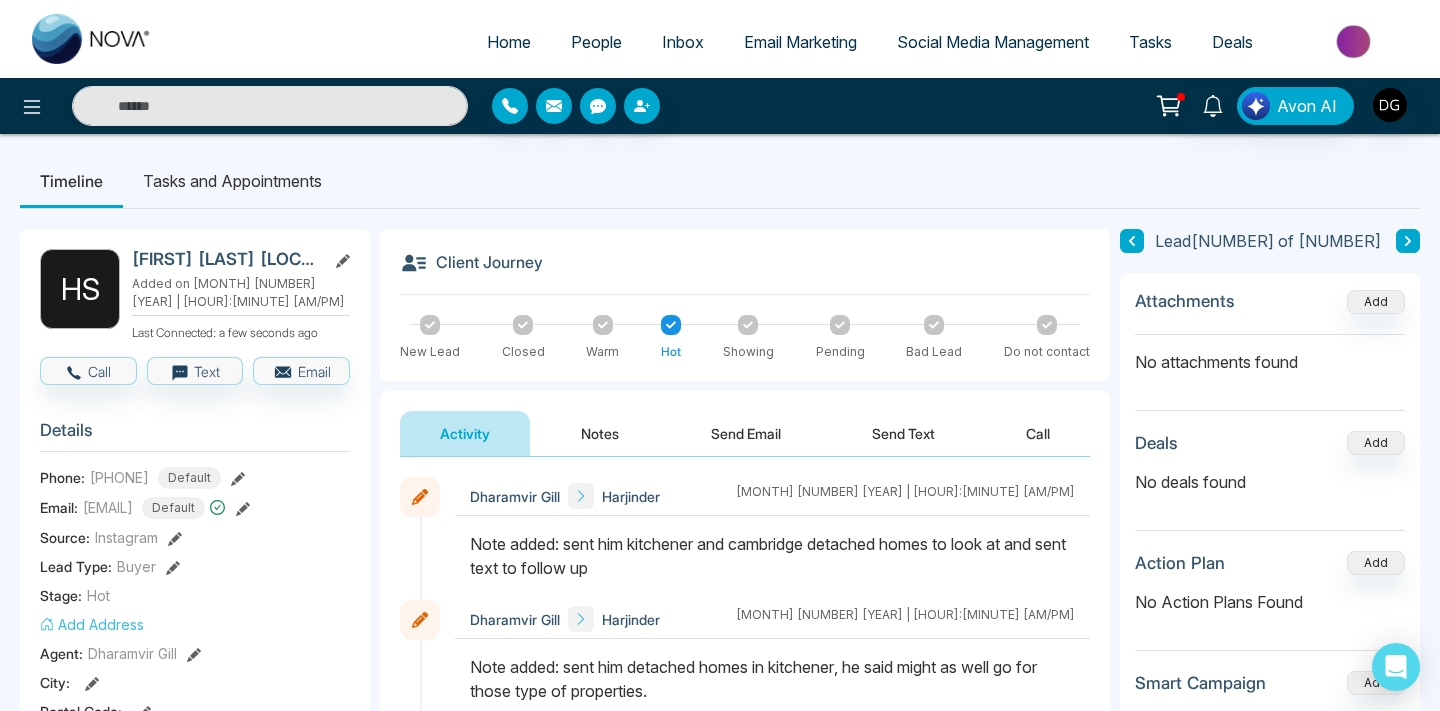 click on "Notes" at bounding box center (600, 433) 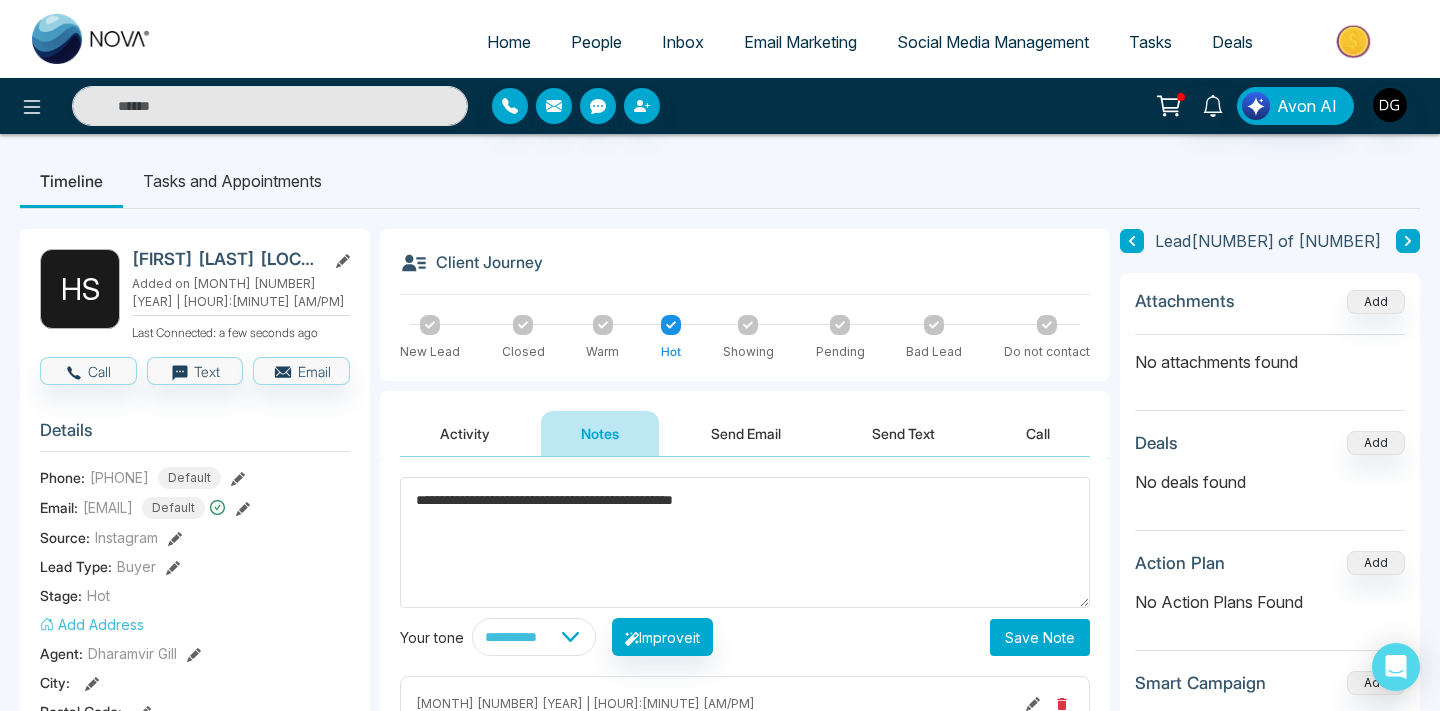 type on "**********" 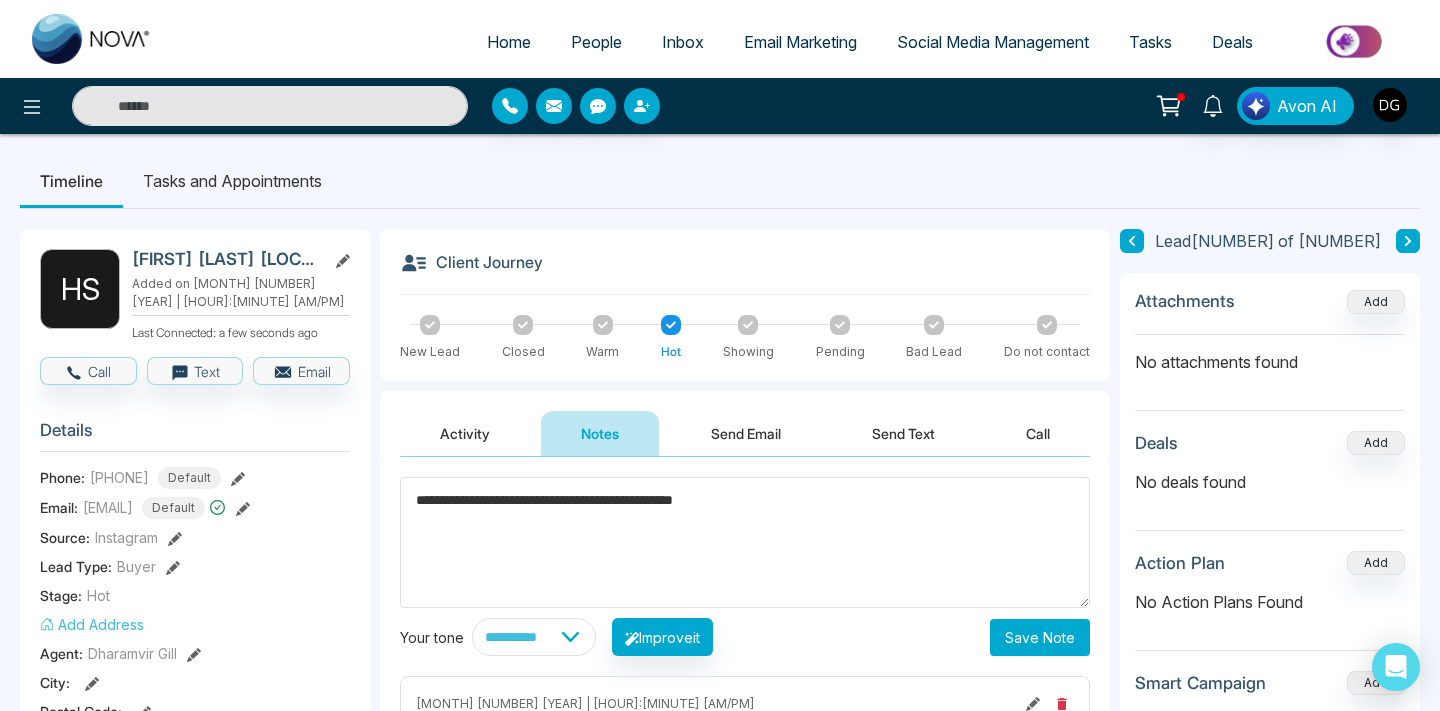 click on "Save Note" at bounding box center (1040, 637) 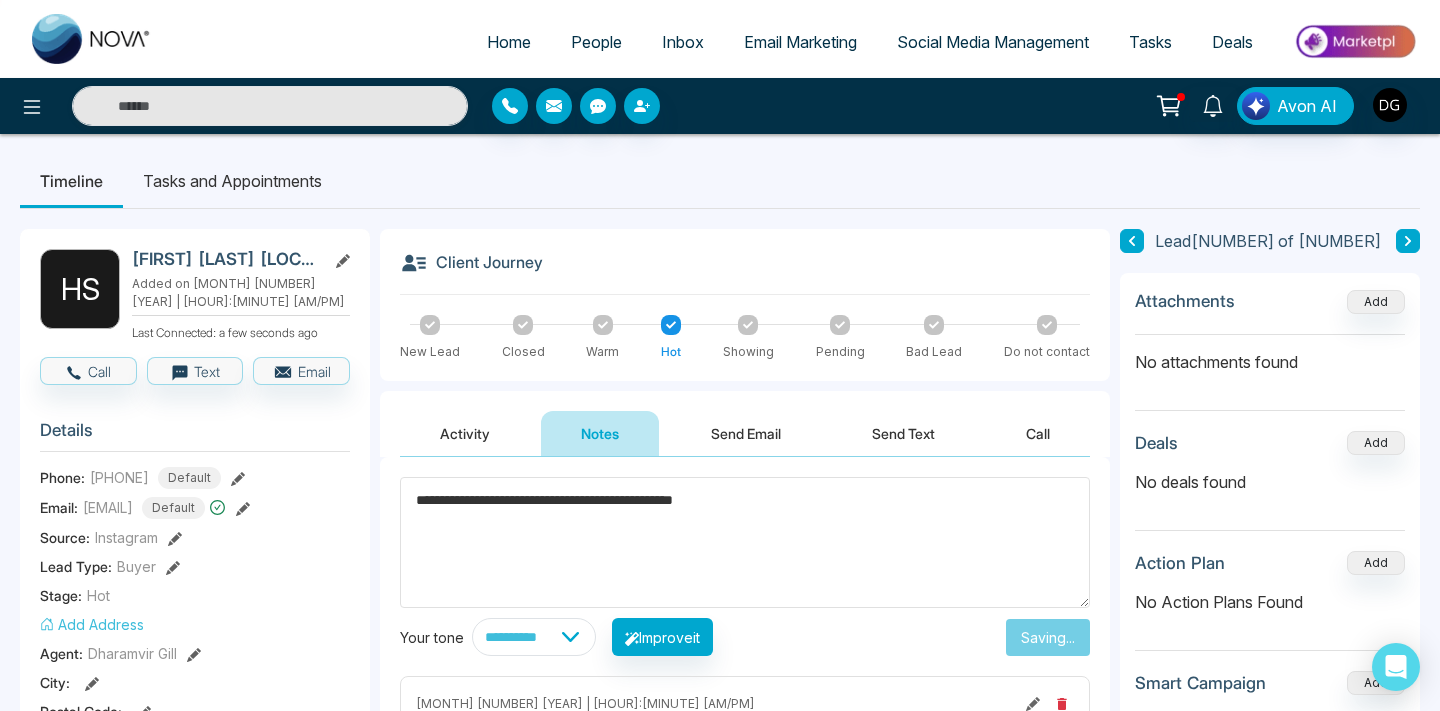 type 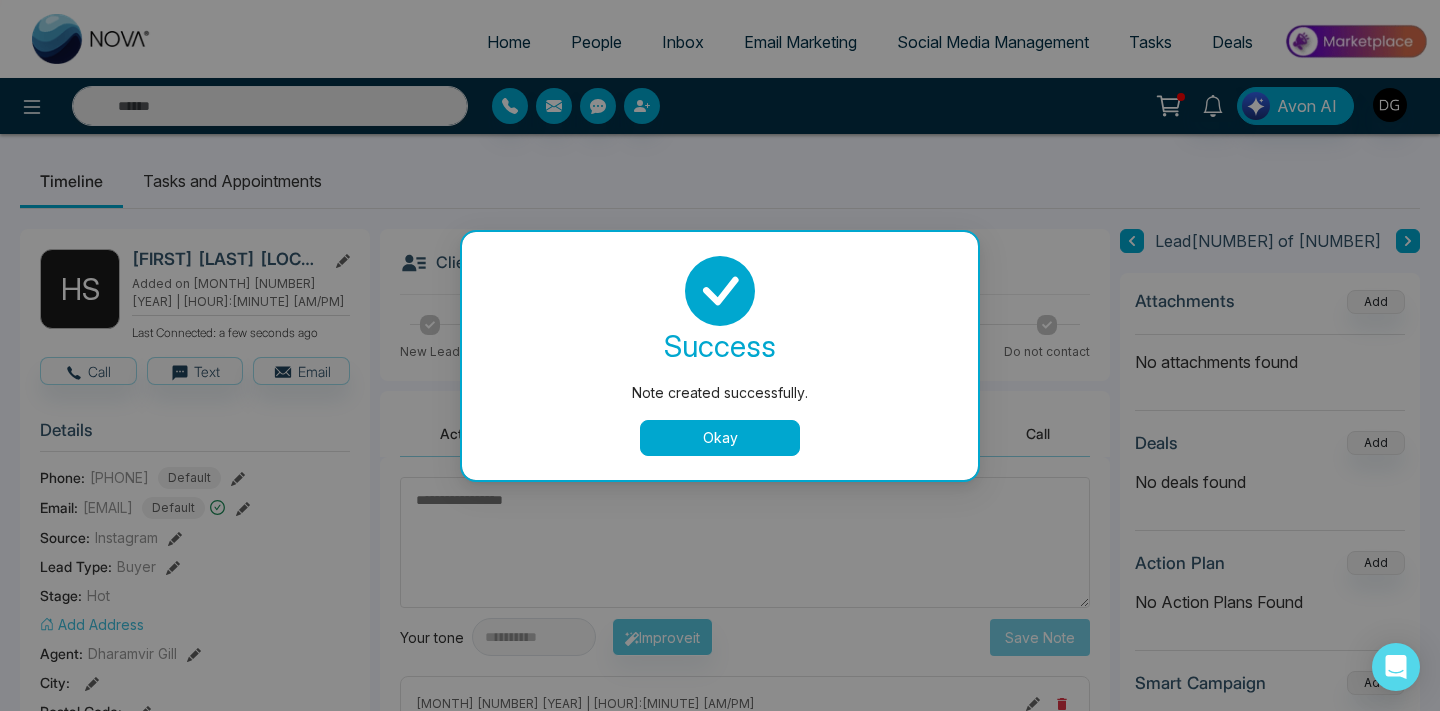 click on "Okay" at bounding box center (720, 438) 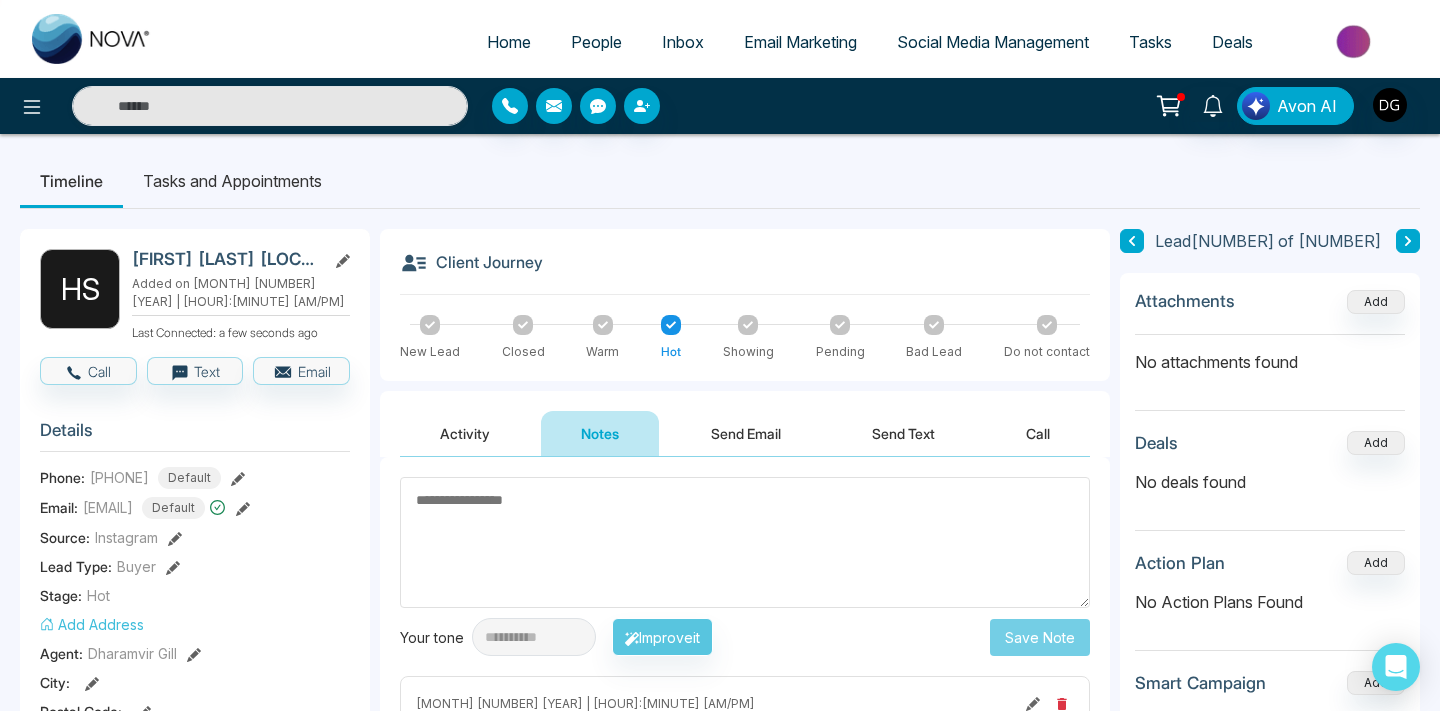 click on "People" at bounding box center [596, 42] 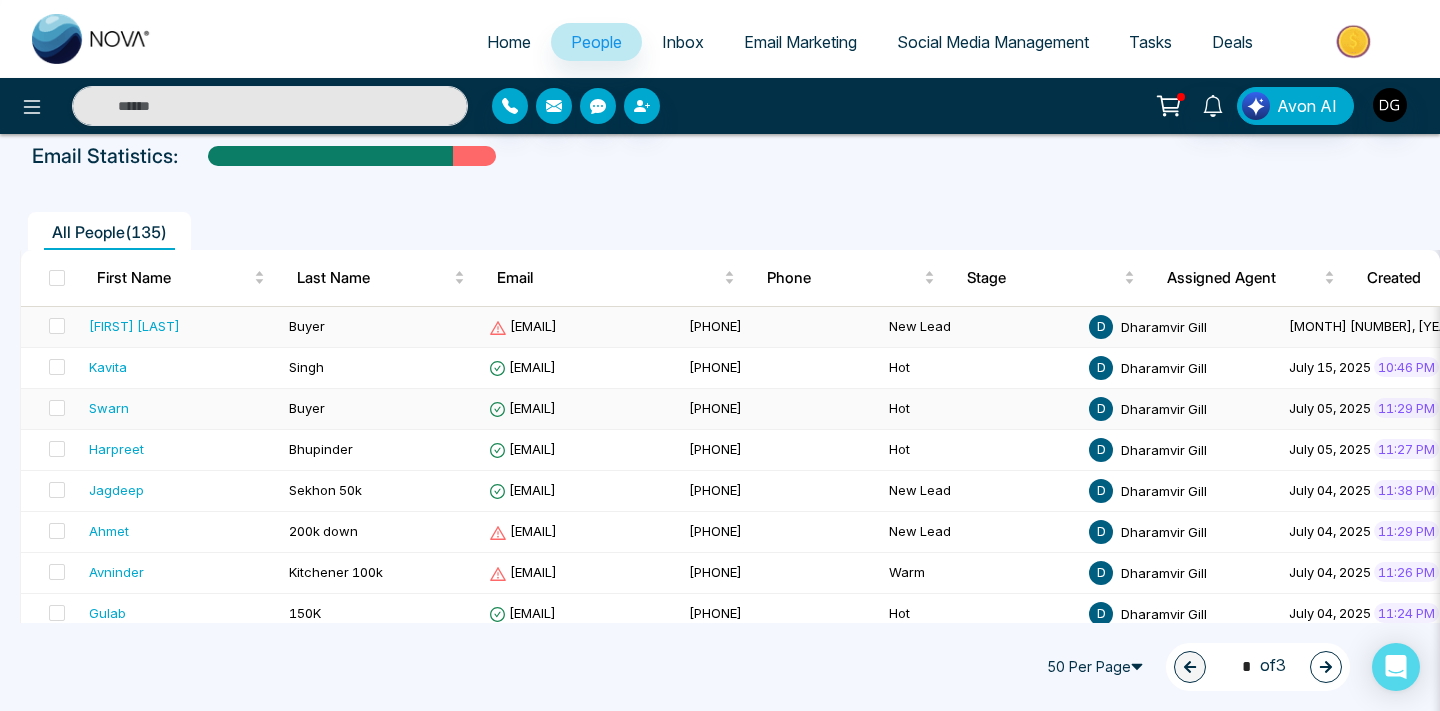scroll, scrollTop: 120, scrollLeft: 0, axis: vertical 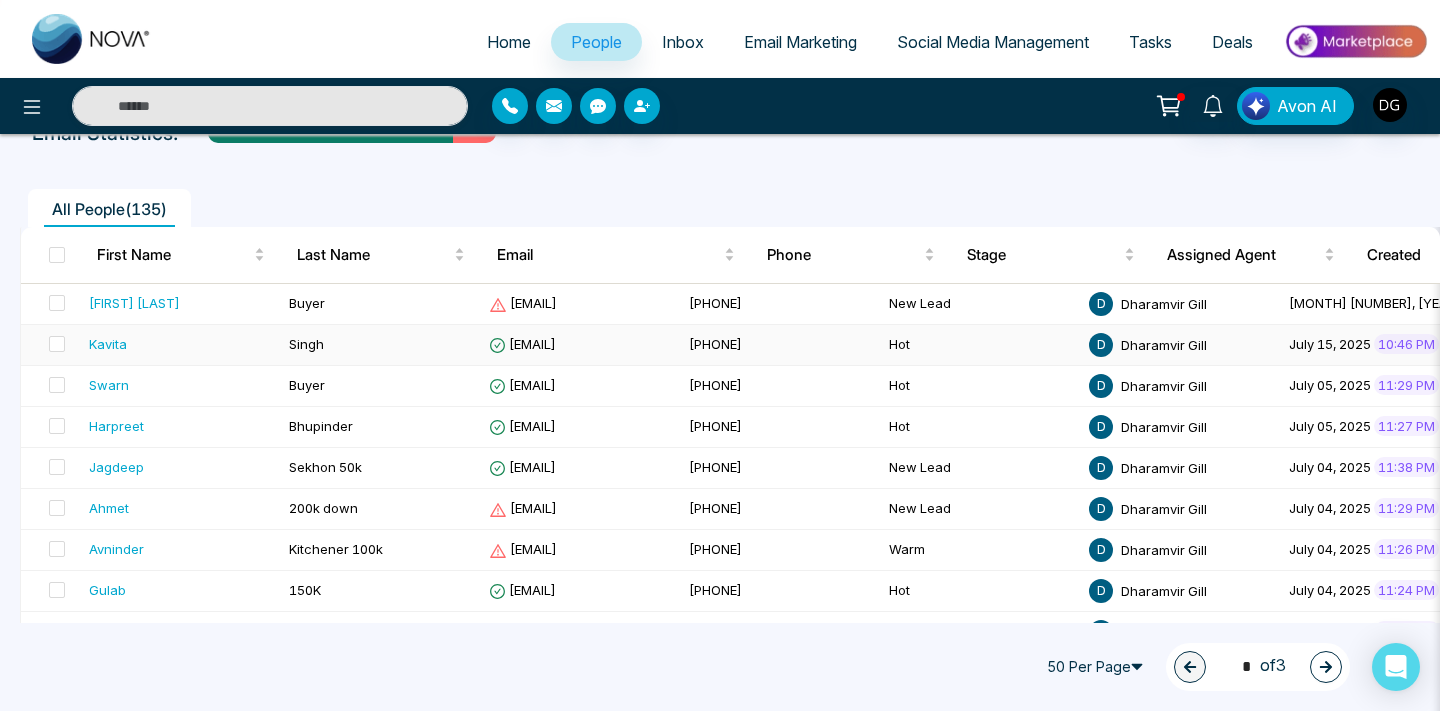 click on "Kavita" at bounding box center (181, 344) 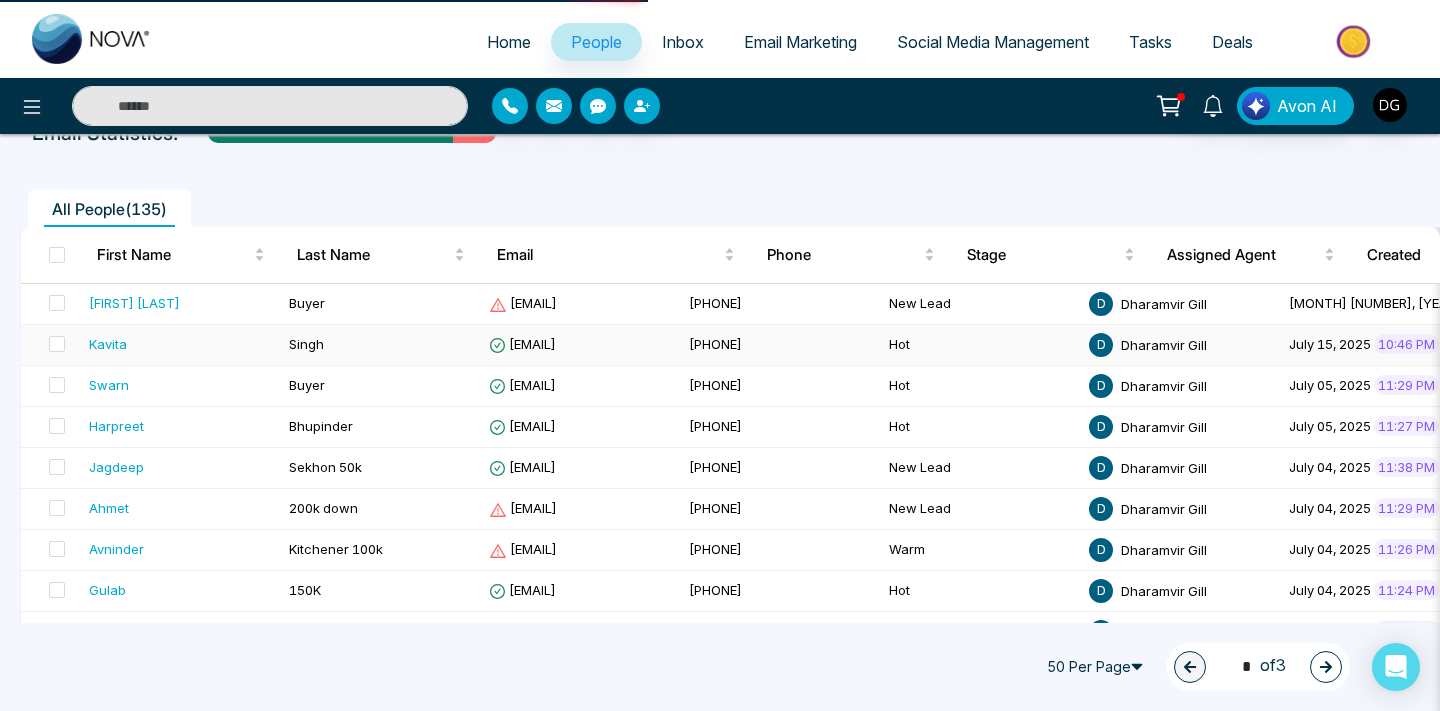 scroll, scrollTop: 0, scrollLeft: 0, axis: both 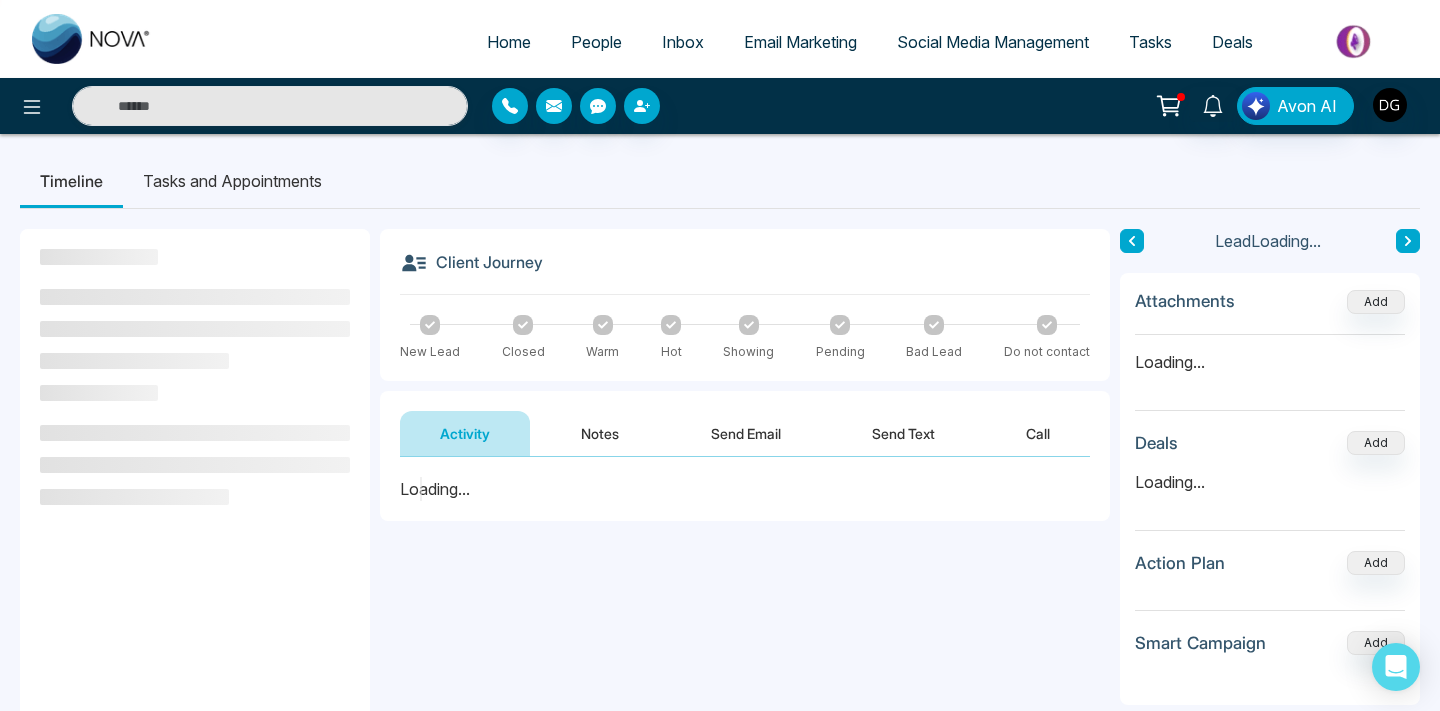 click on "Notes" at bounding box center (600, 433) 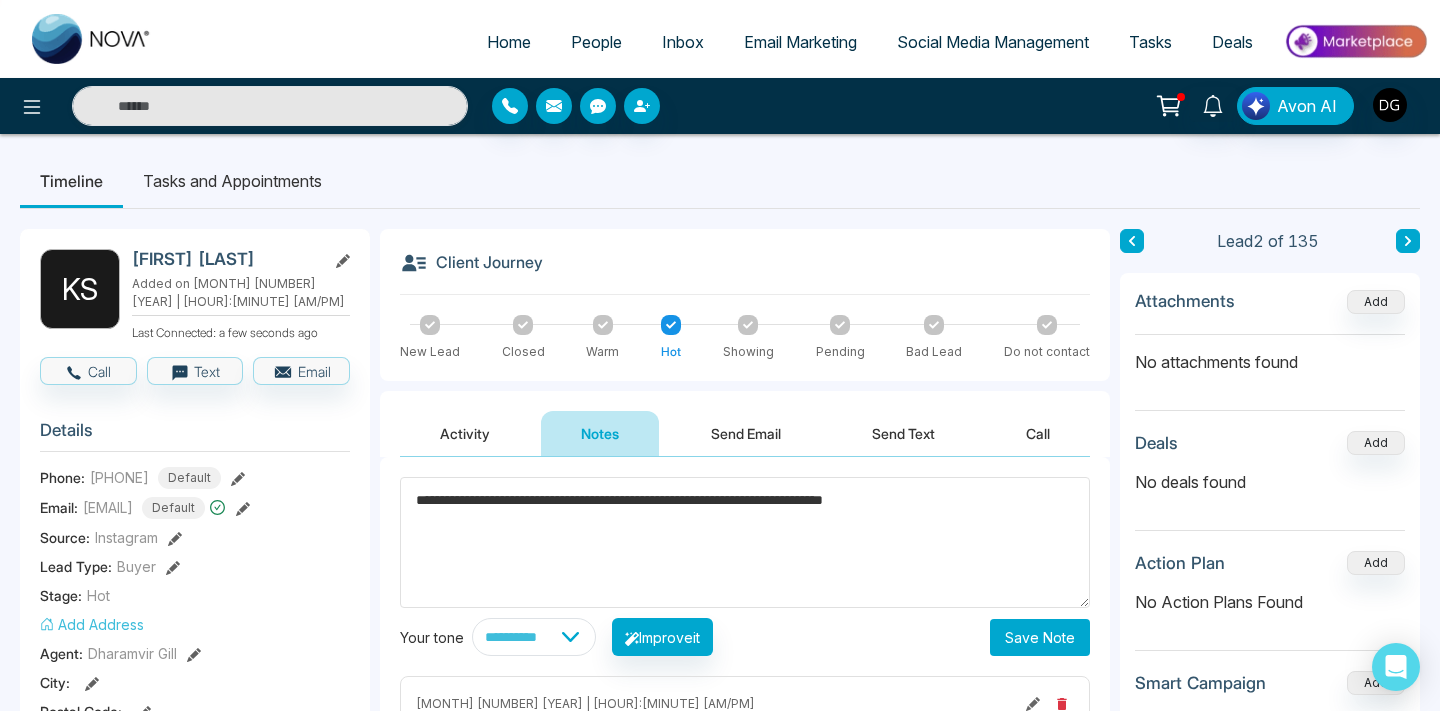 type on "**********" 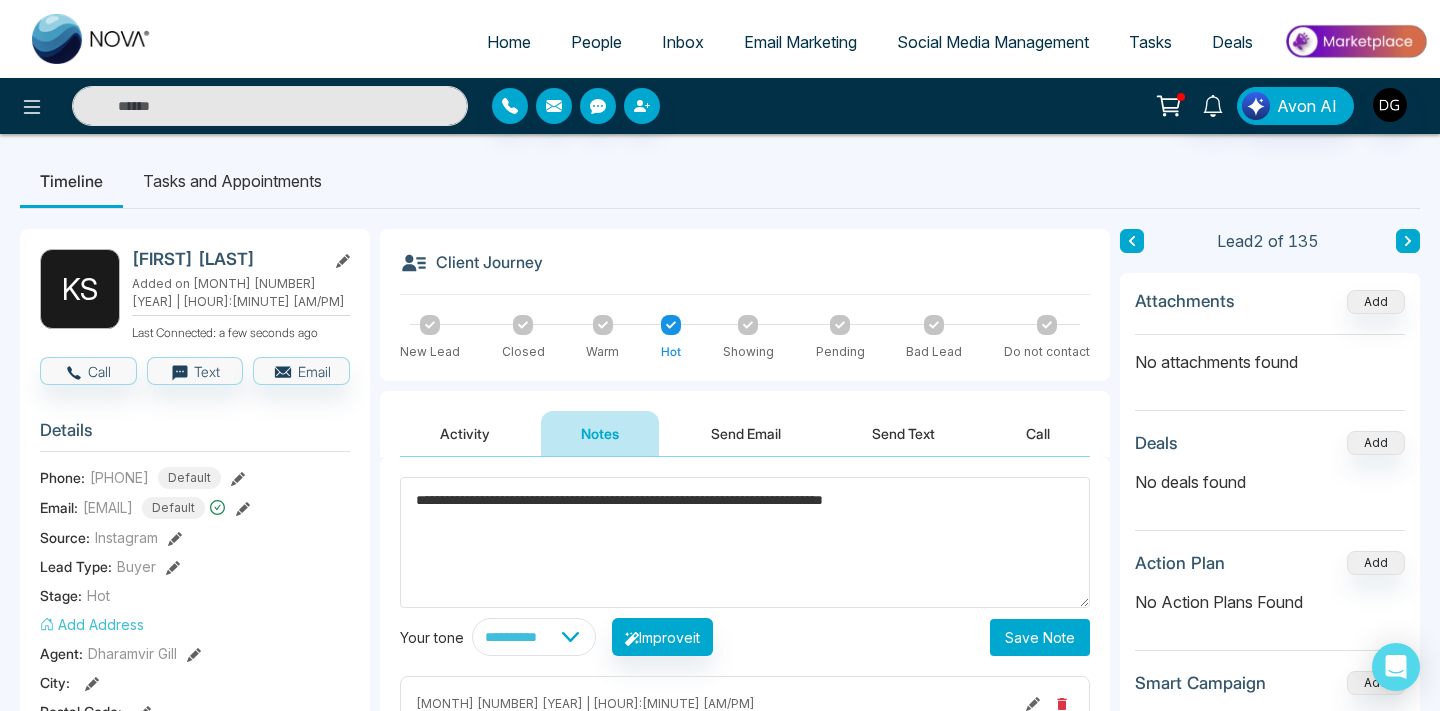 click on "Save Note" at bounding box center [1040, 637] 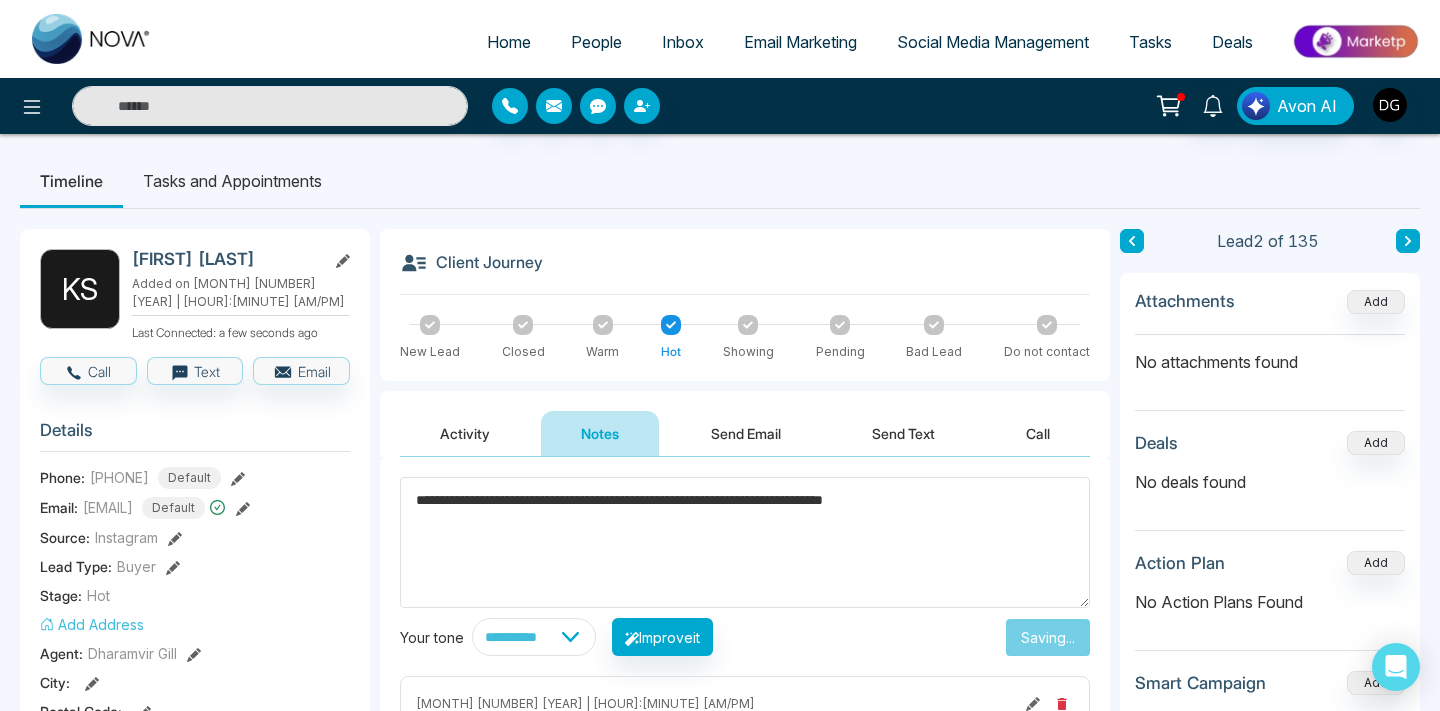 type 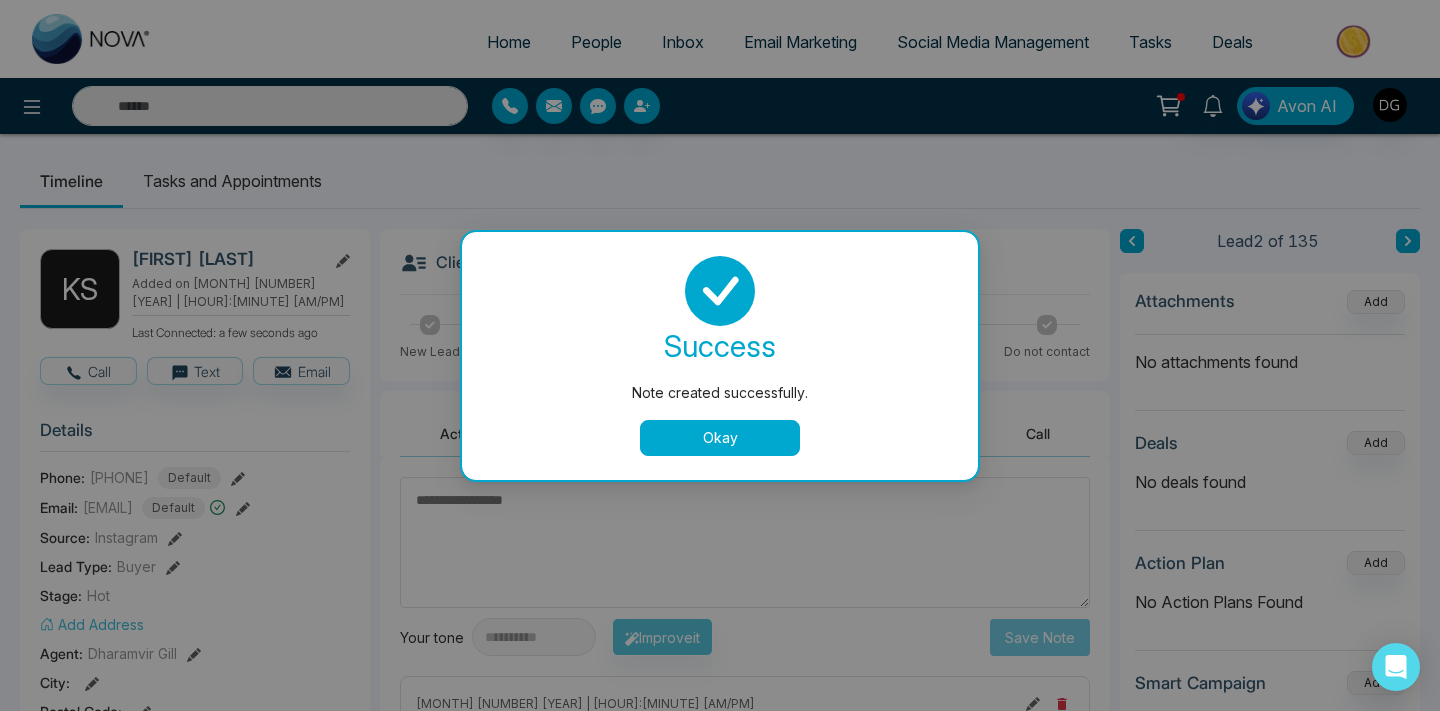 click on "Okay" at bounding box center (720, 438) 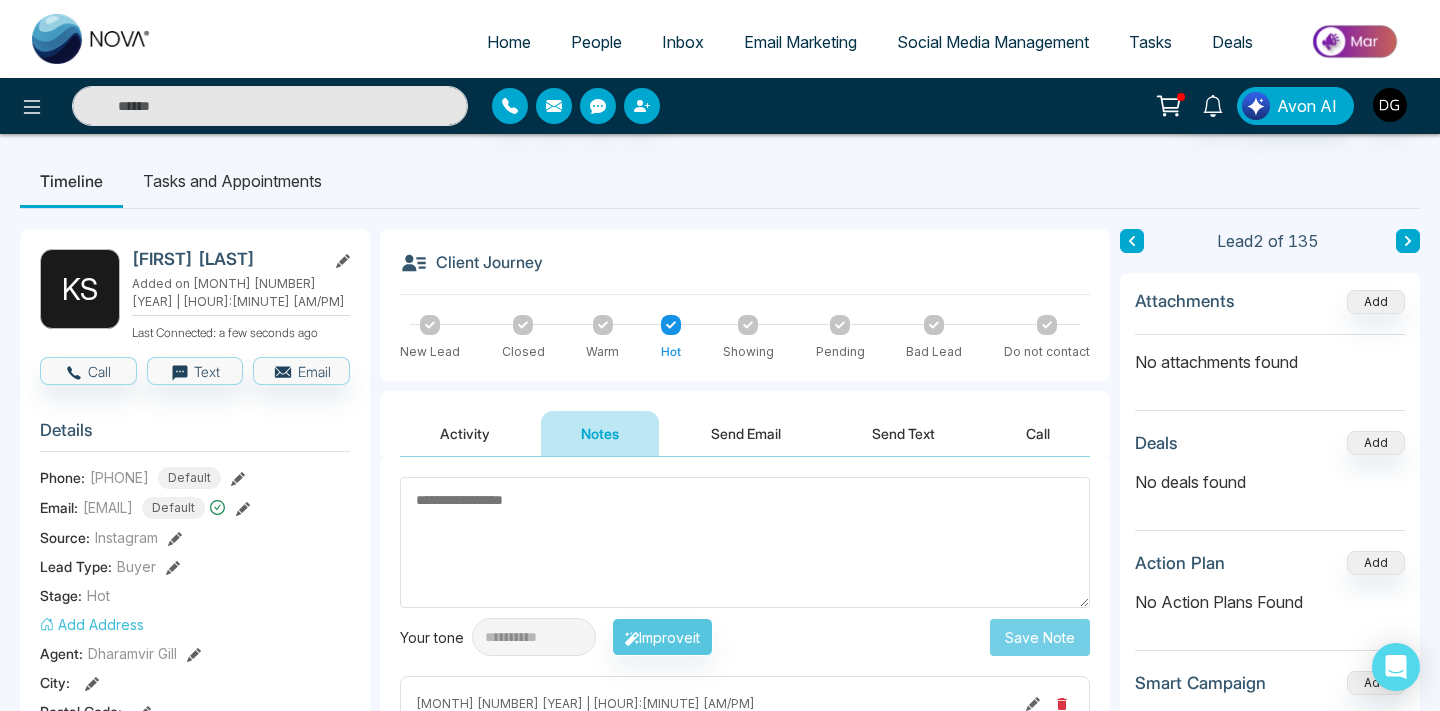 click on "People" at bounding box center (596, 42) 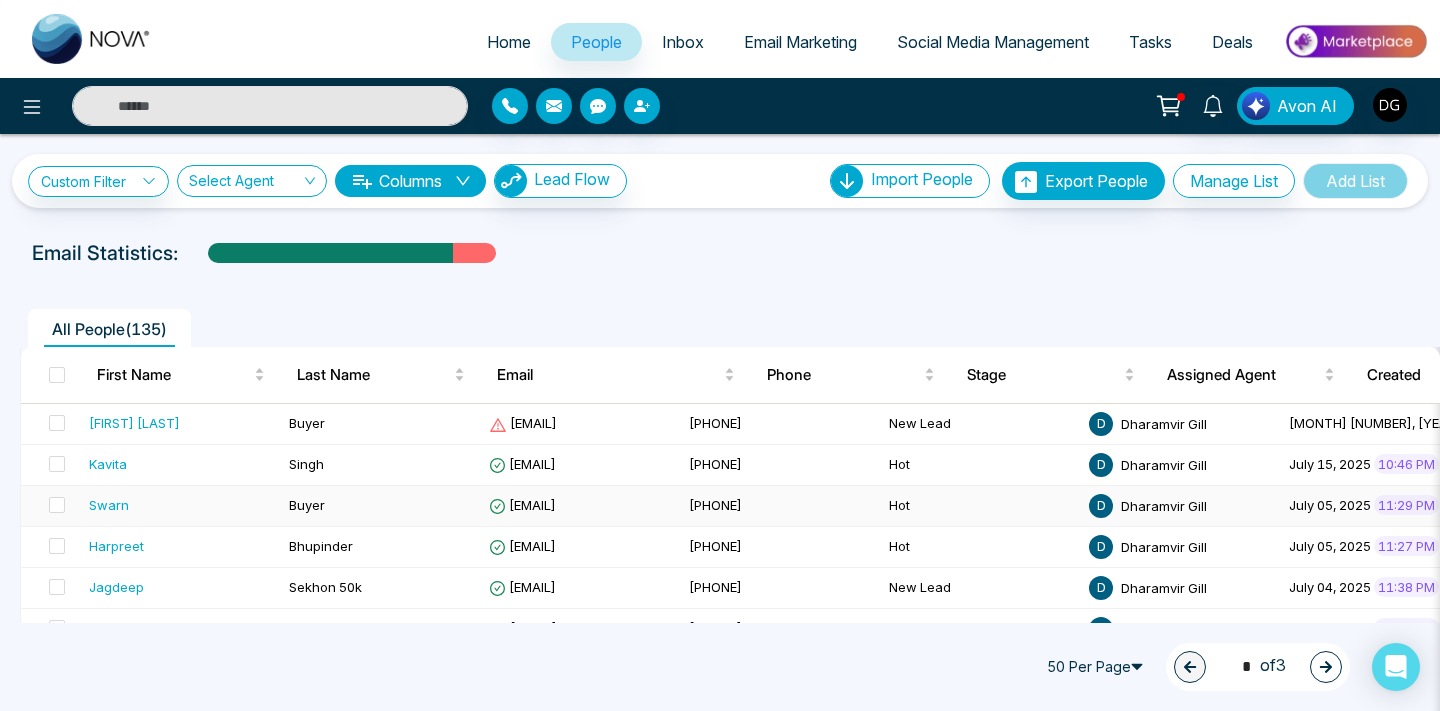 scroll, scrollTop: 101, scrollLeft: 0, axis: vertical 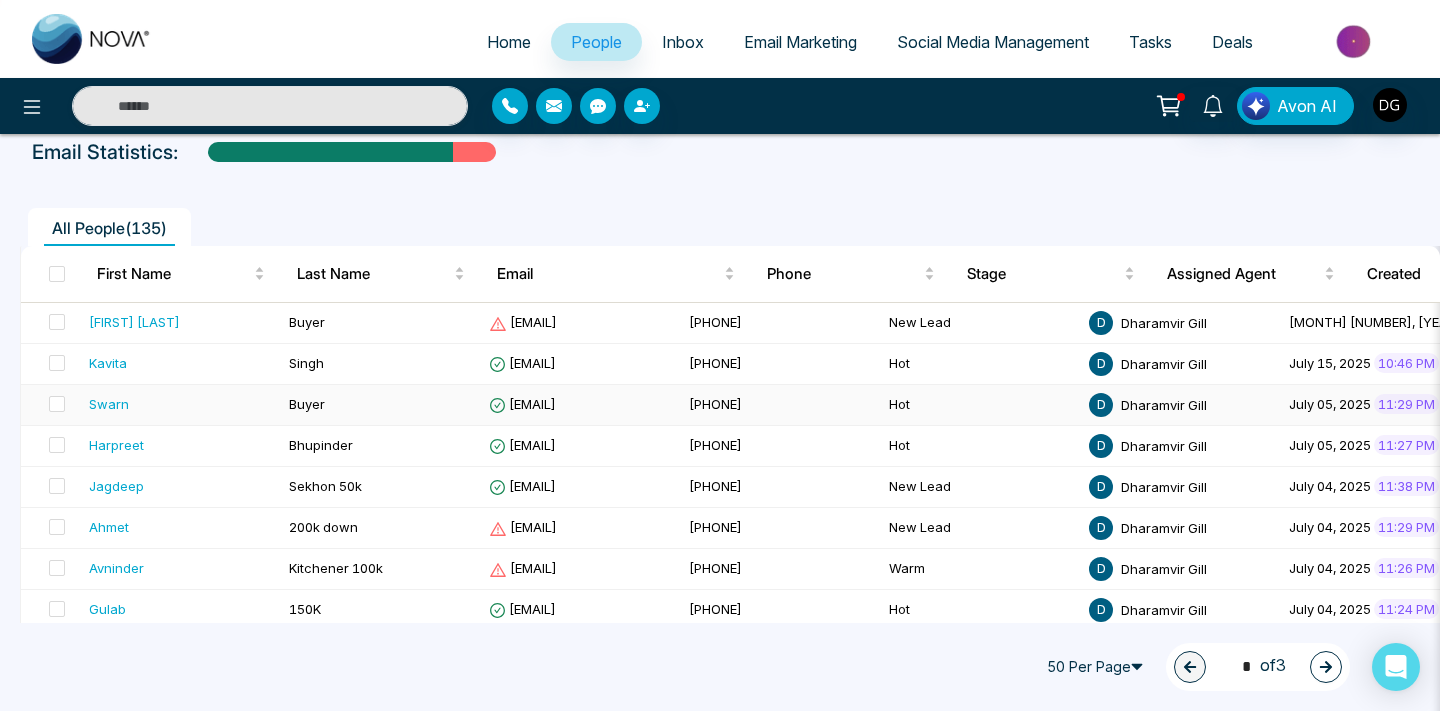 click on "Swarn" at bounding box center [181, 404] 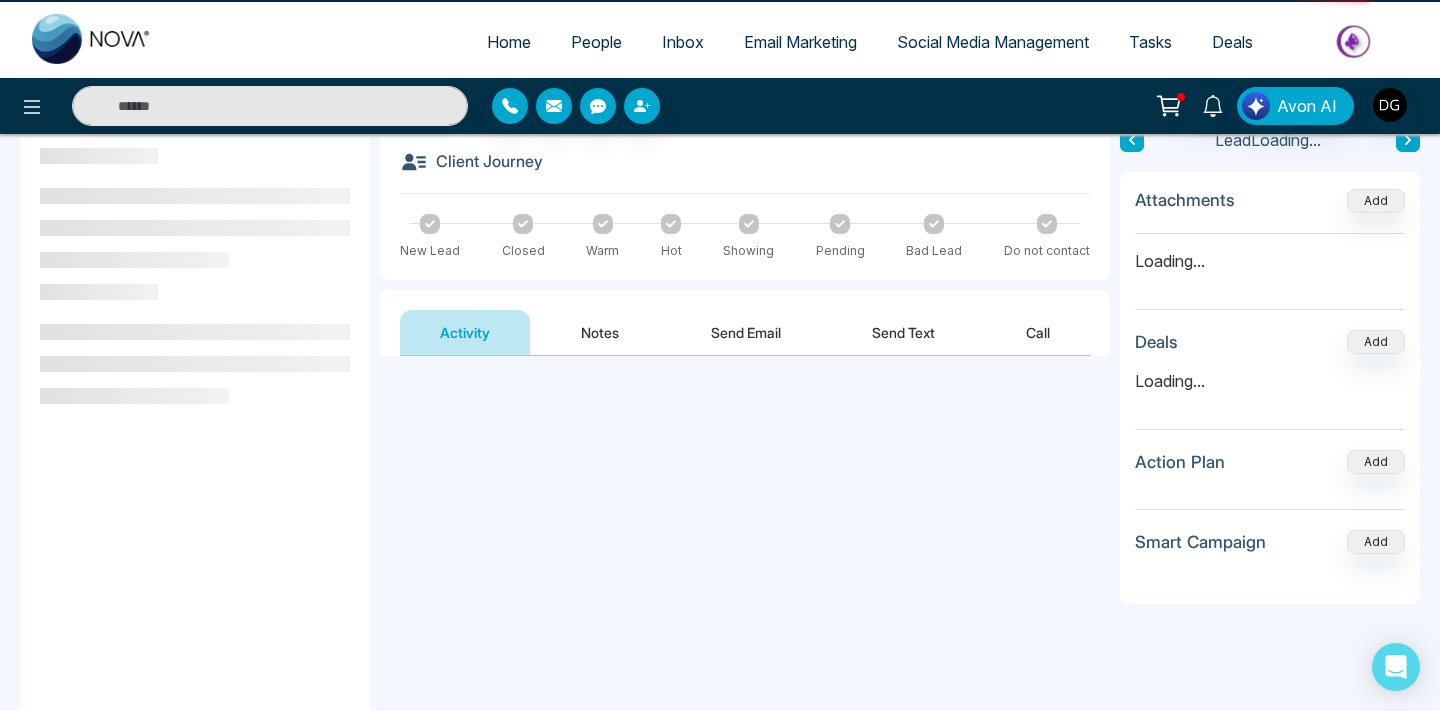 scroll, scrollTop: 0, scrollLeft: 0, axis: both 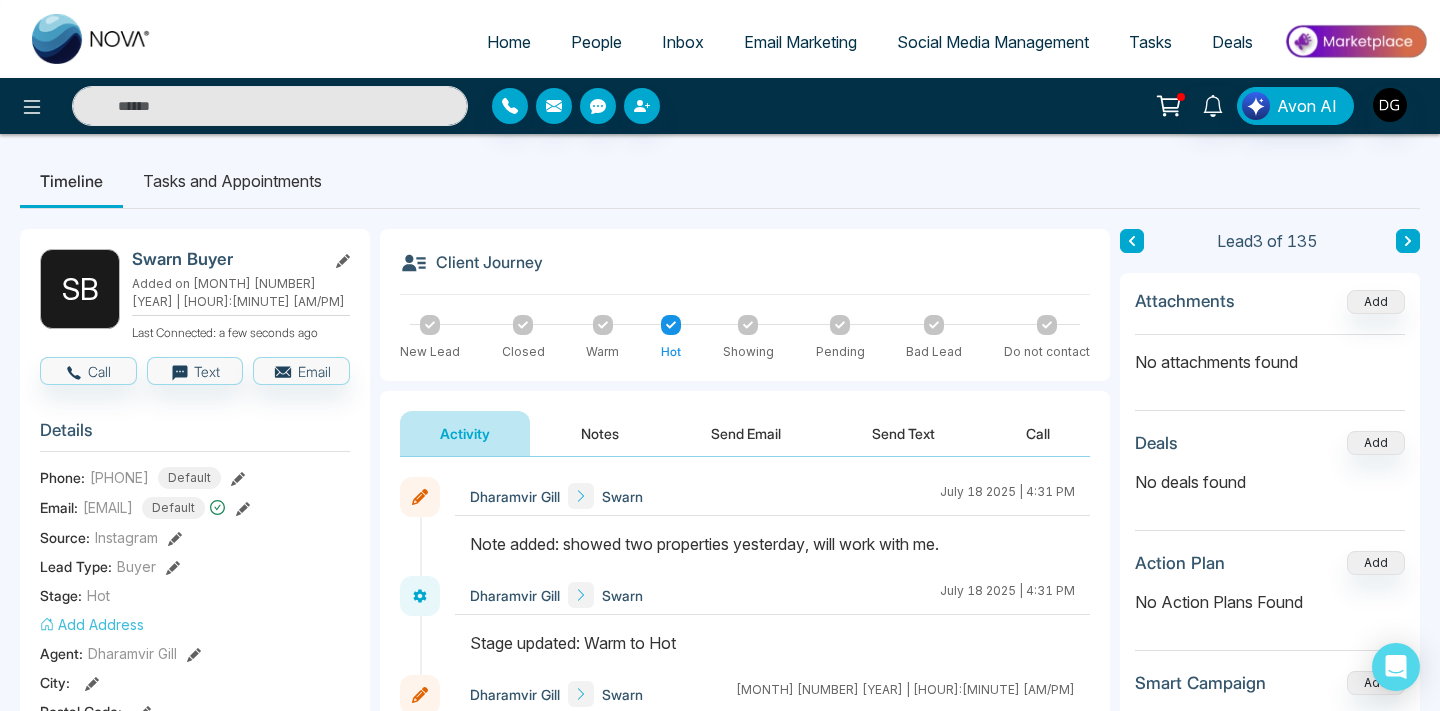 click on "Notes" at bounding box center (600, 433) 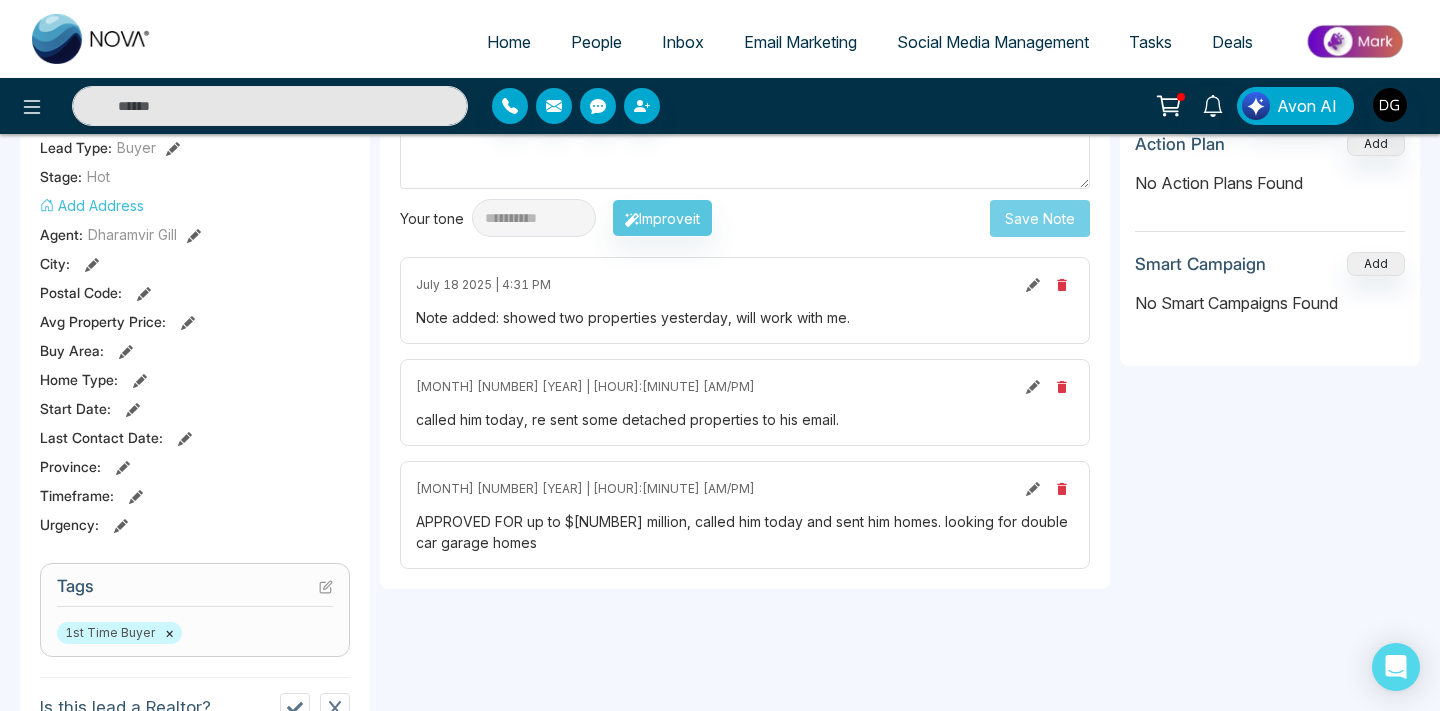 scroll, scrollTop: 423, scrollLeft: 0, axis: vertical 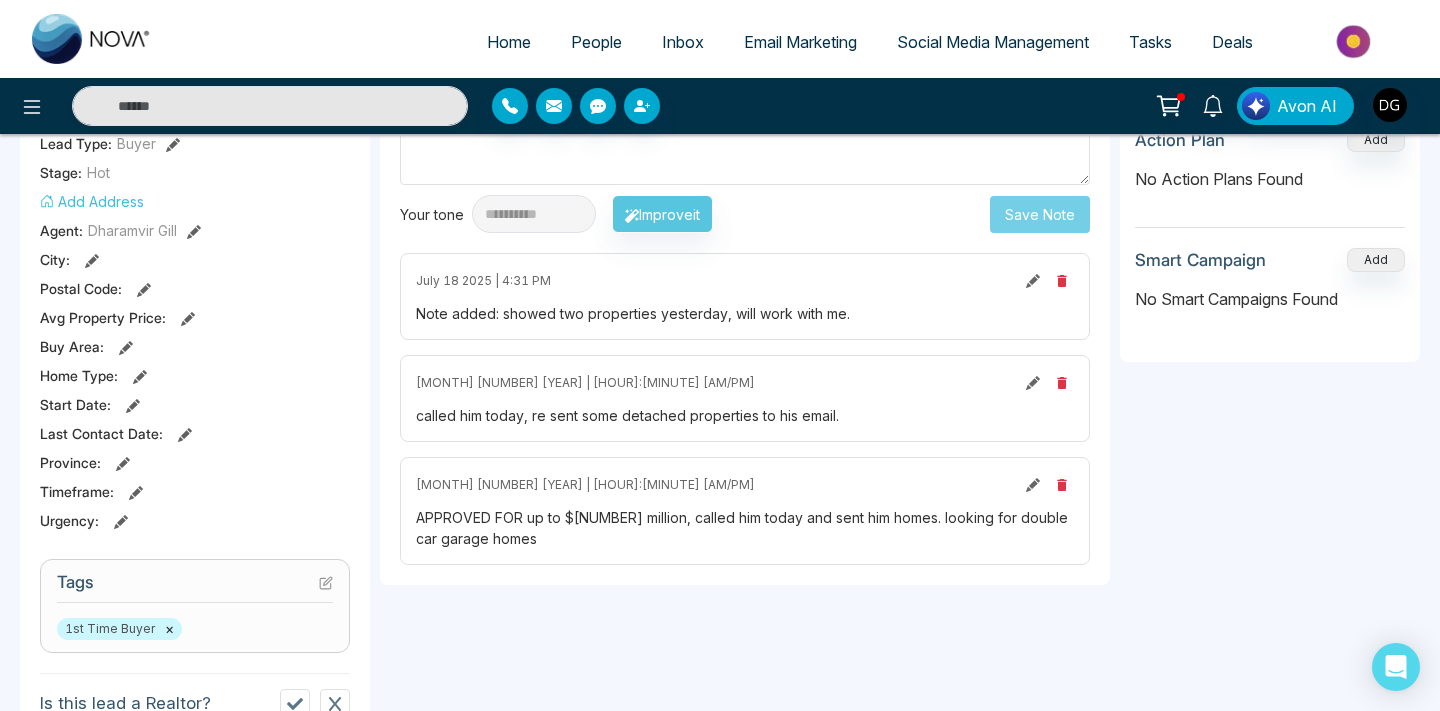click at bounding box center [1033, 281] 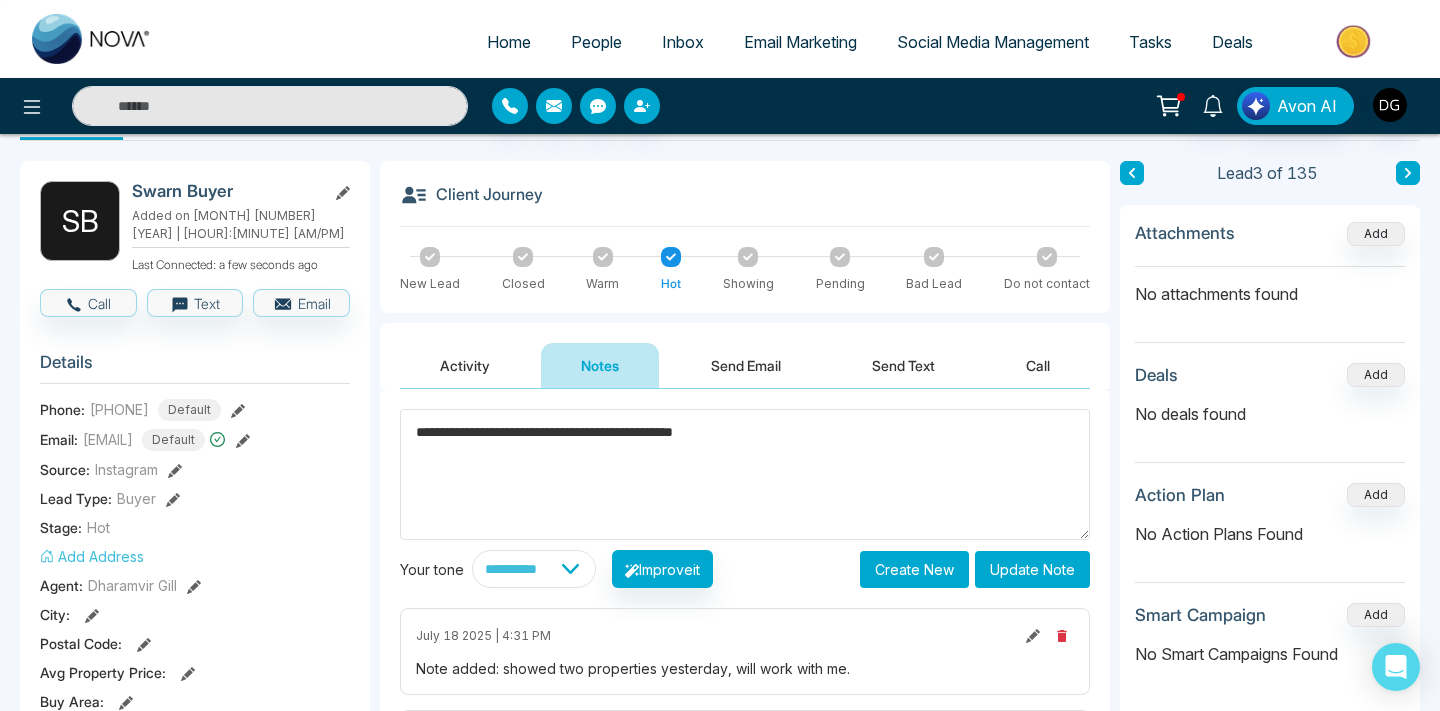 scroll, scrollTop: 0, scrollLeft: 0, axis: both 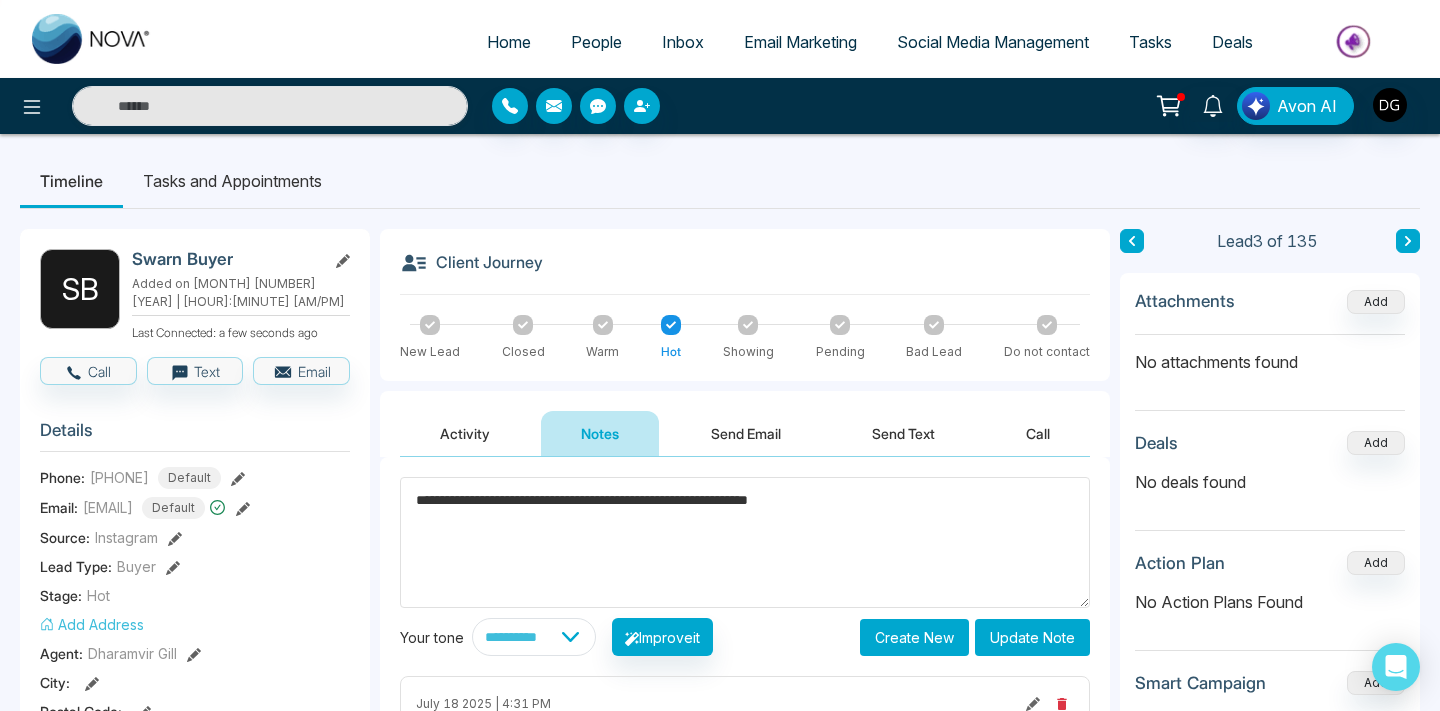 type on "**********" 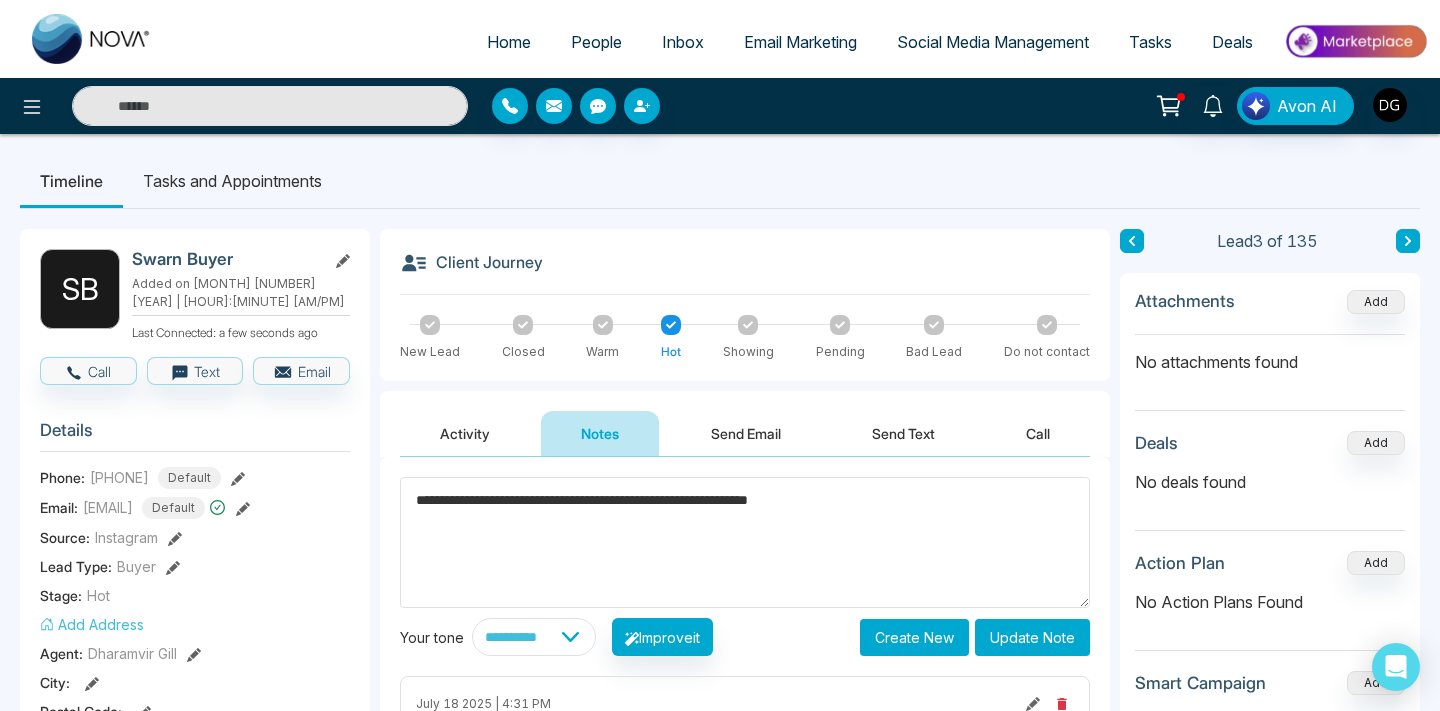 click on "Update Note" at bounding box center (1032, 637) 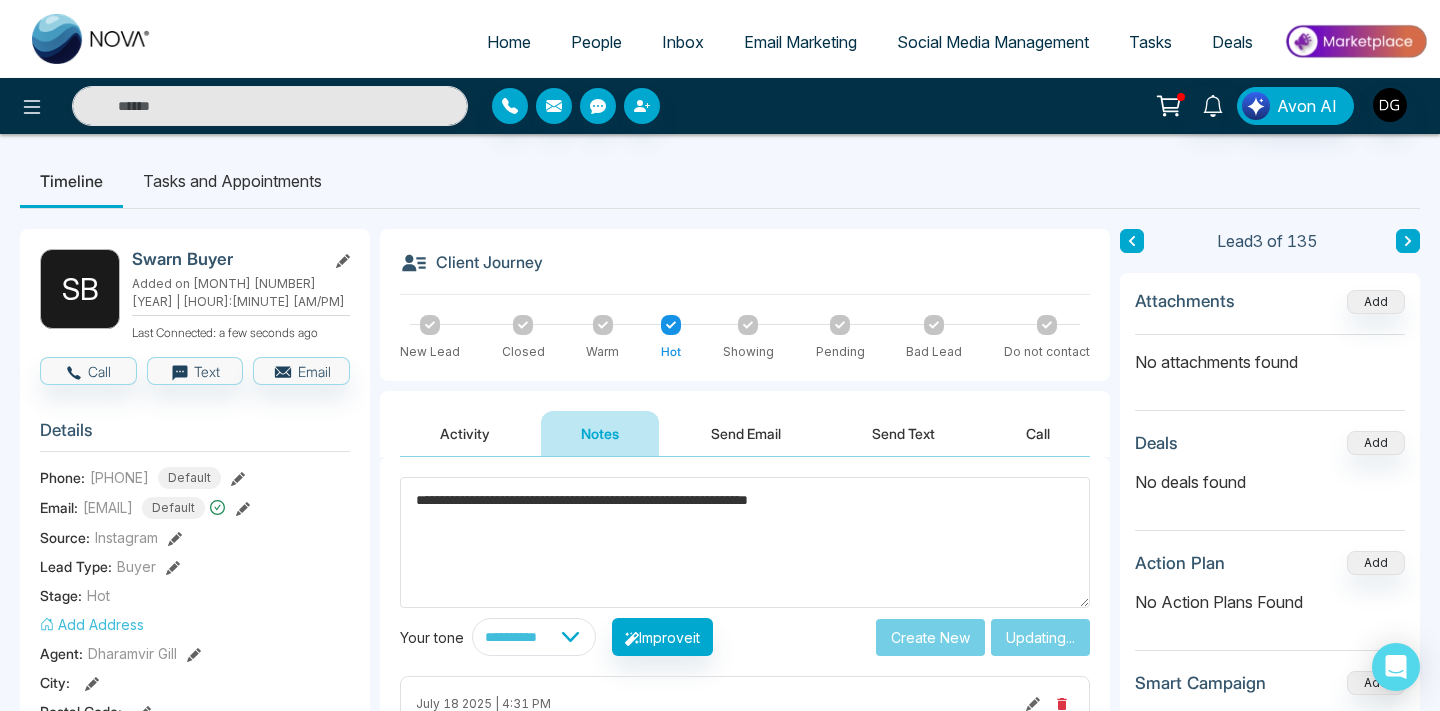 type 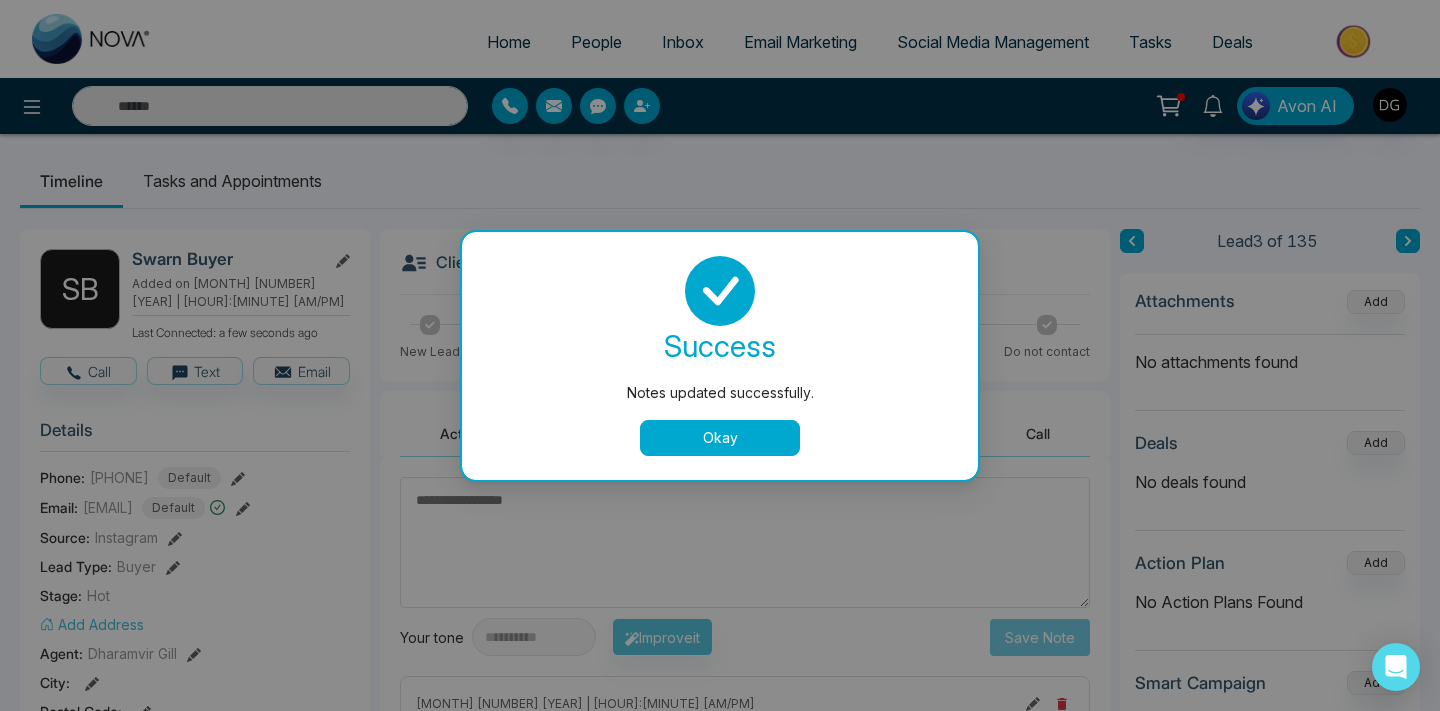 click on "Okay" at bounding box center (720, 438) 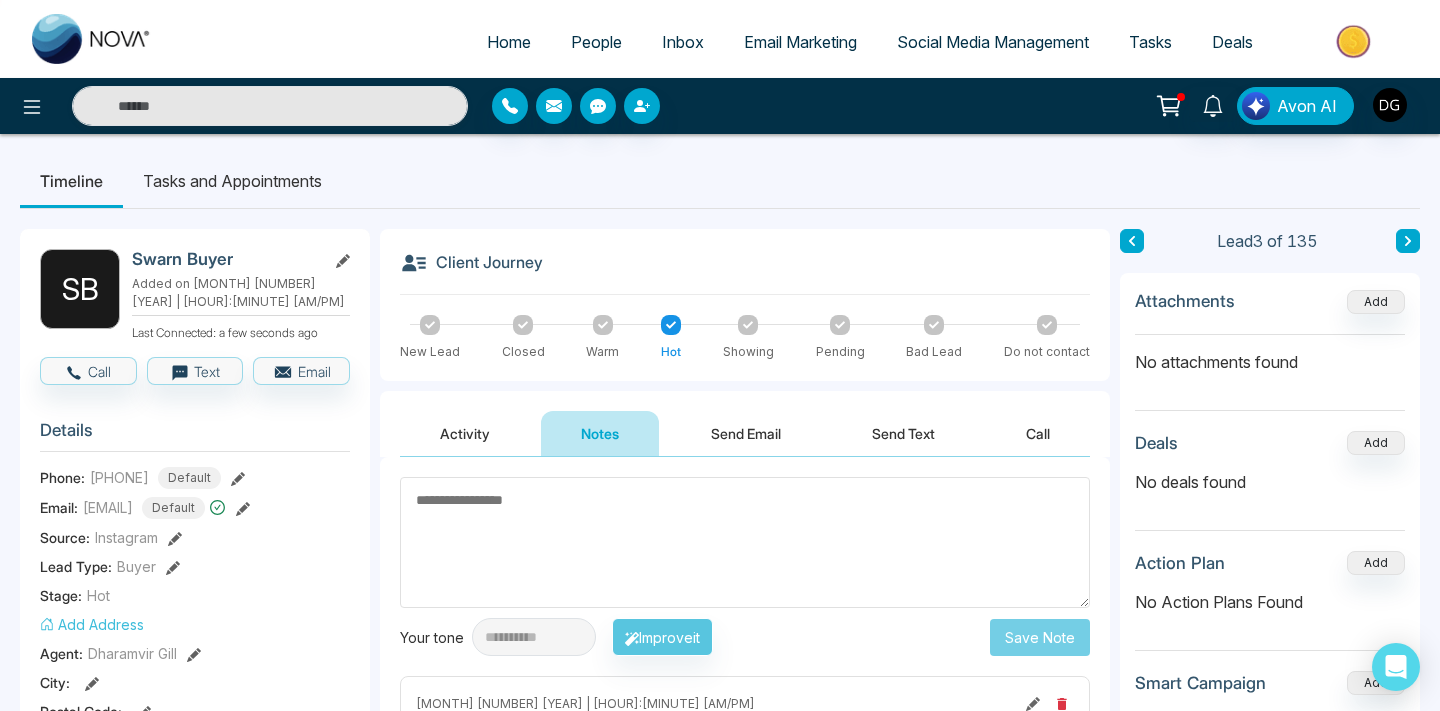 click on "People" at bounding box center (596, 42) 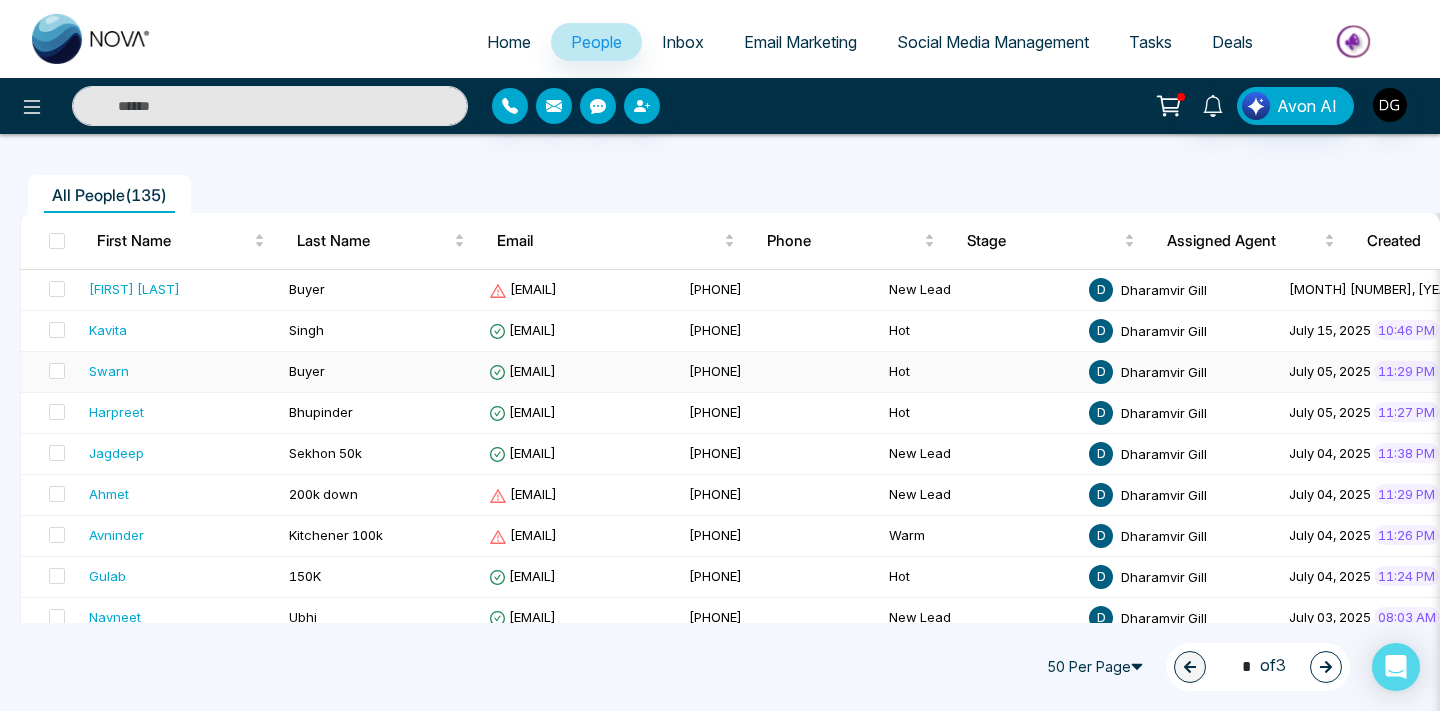 scroll, scrollTop: 141, scrollLeft: 0, axis: vertical 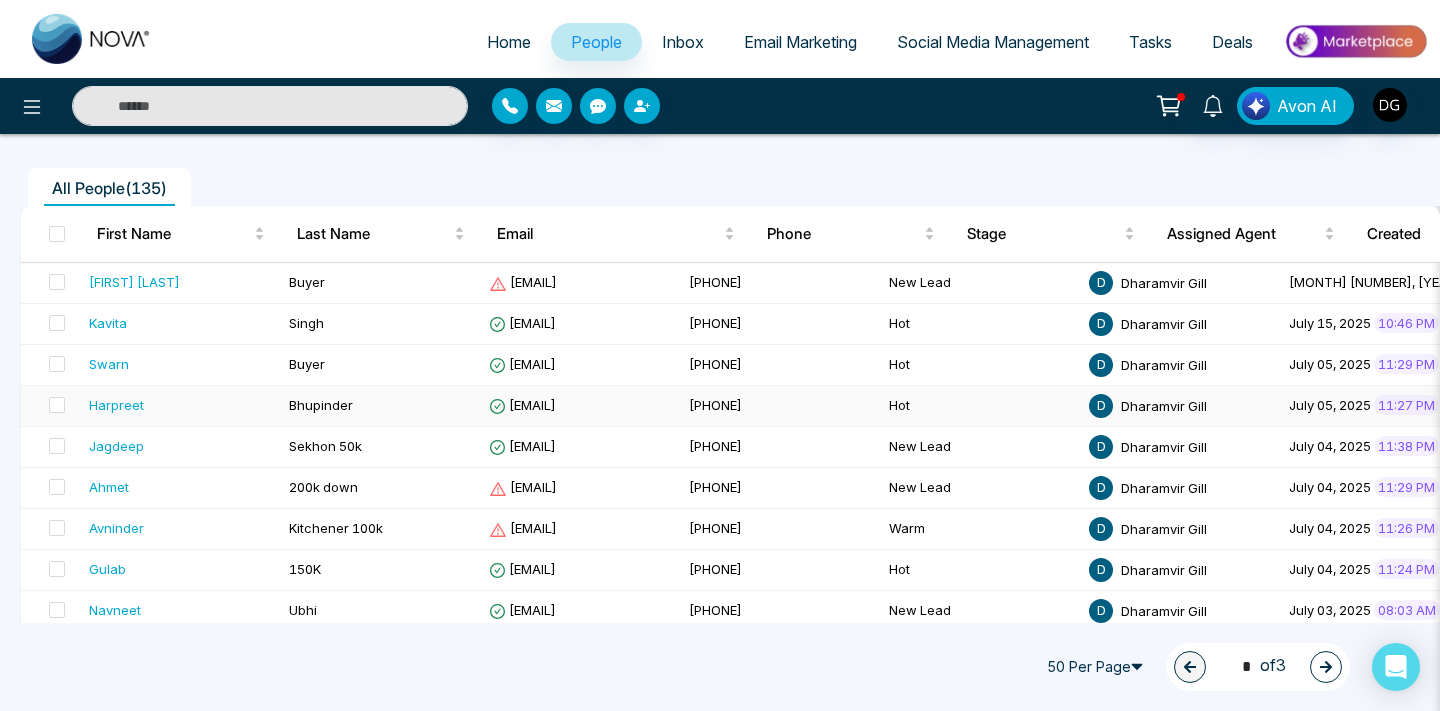 click on "Harpreet" at bounding box center (181, 405) 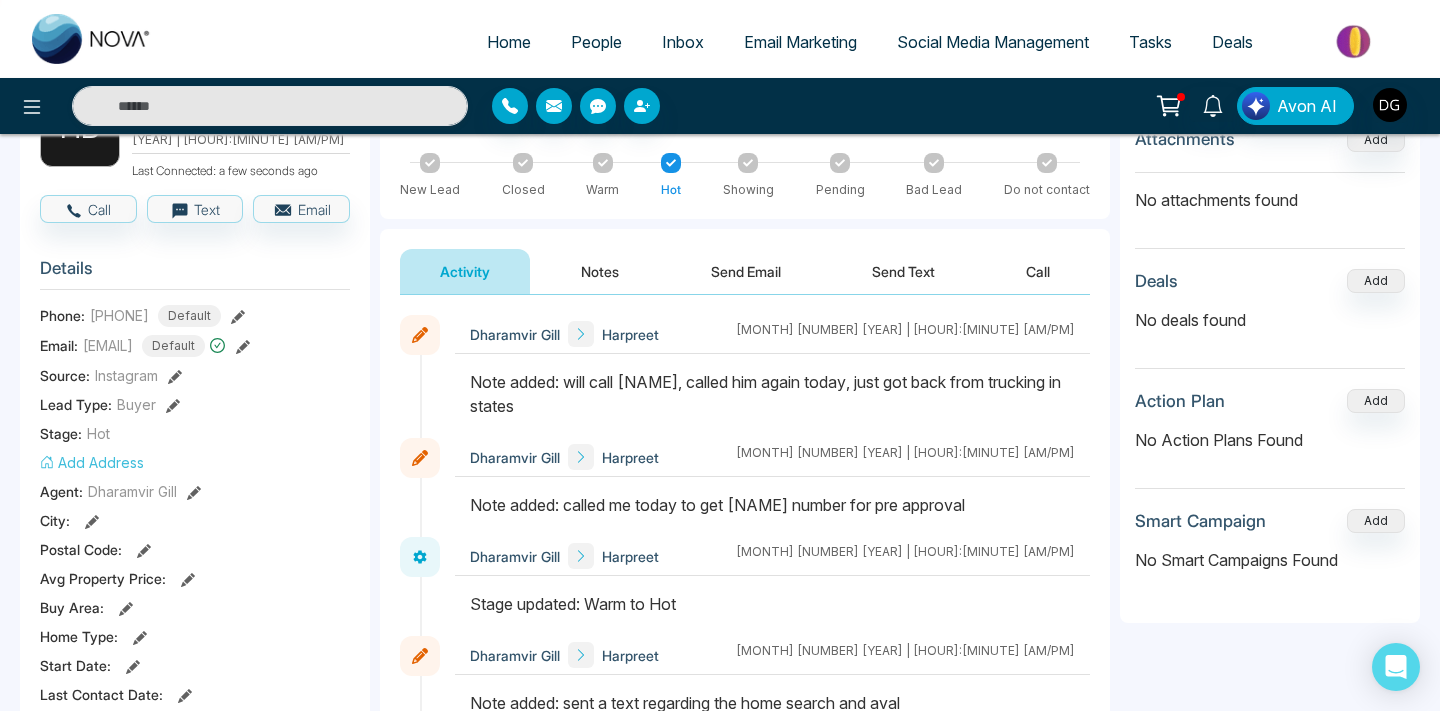 scroll, scrollTop: 192, scrollLeft: 0, axis: vertical 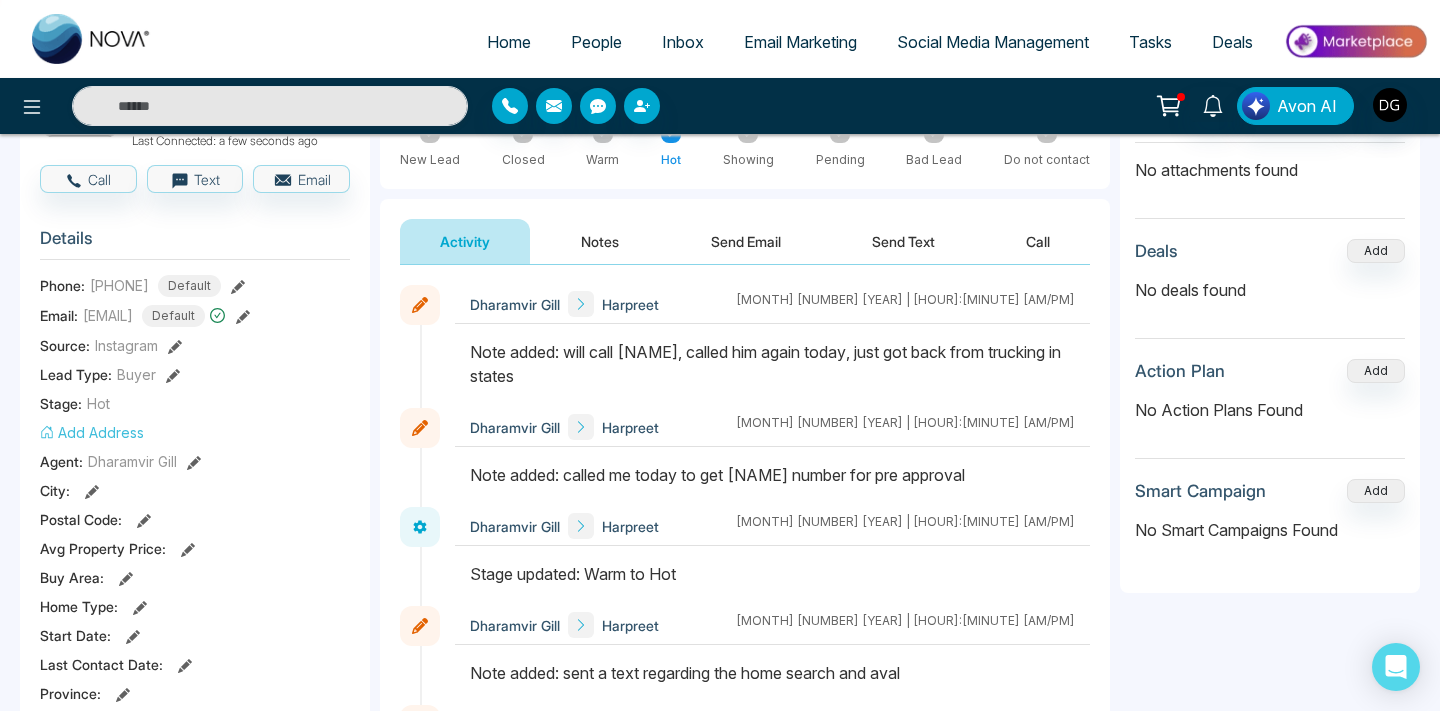 click on "Notes" at bounding box center (600, 241) 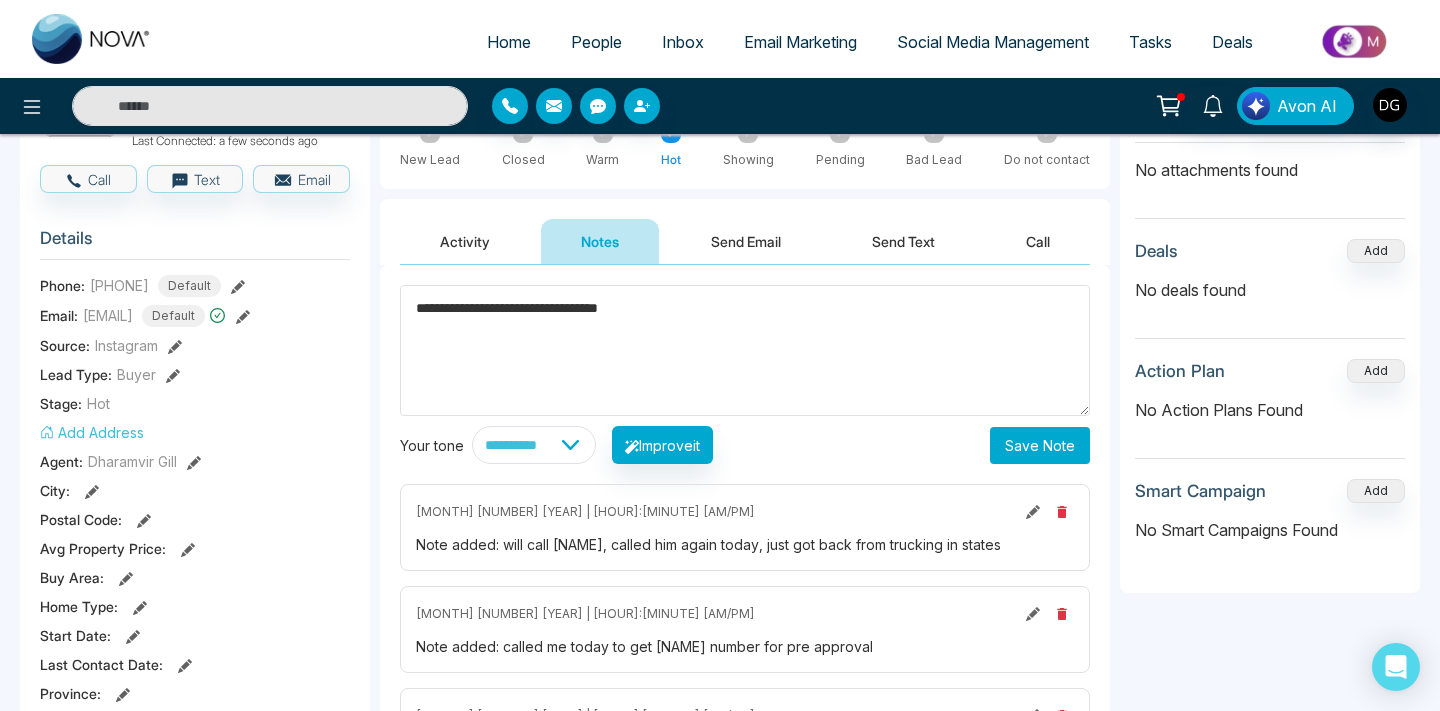 click on "**********" at bounding box center (745, 350) 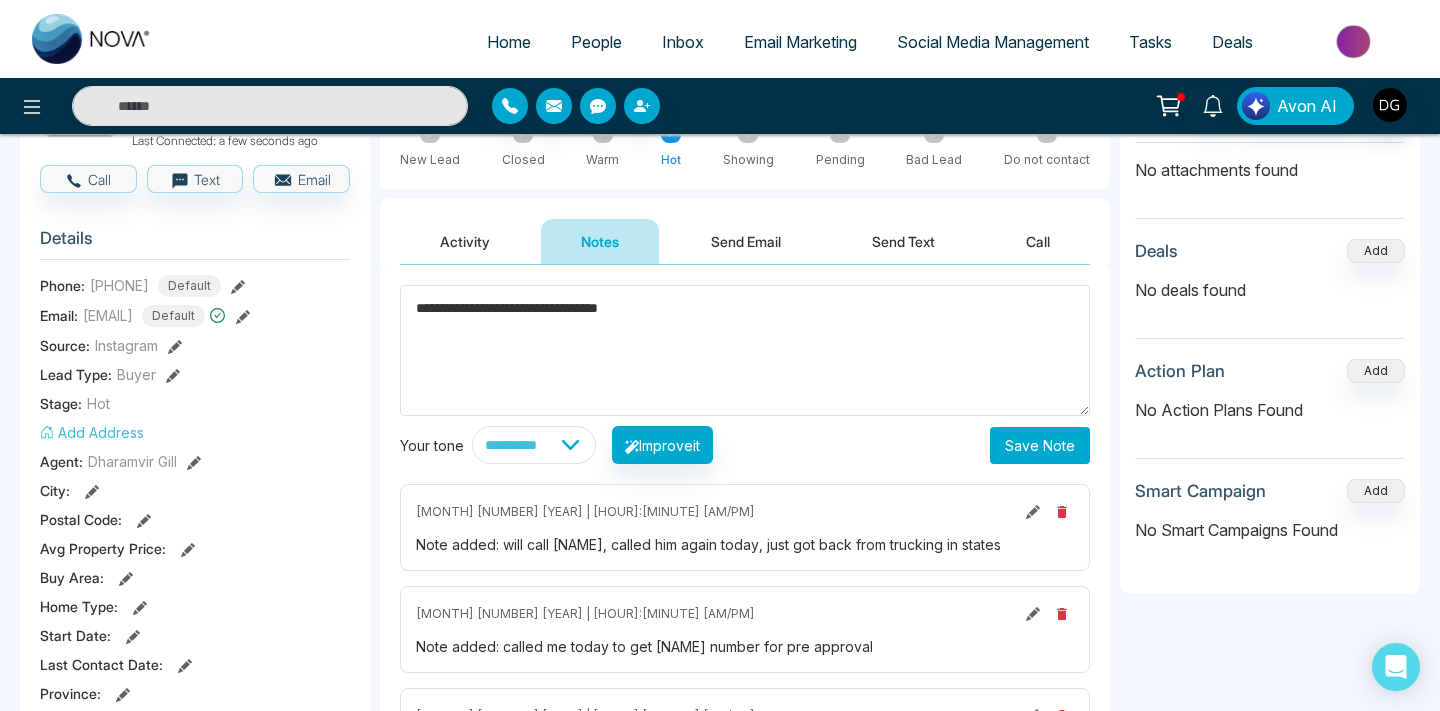 click on "**********" at bounding box center [745, 350] 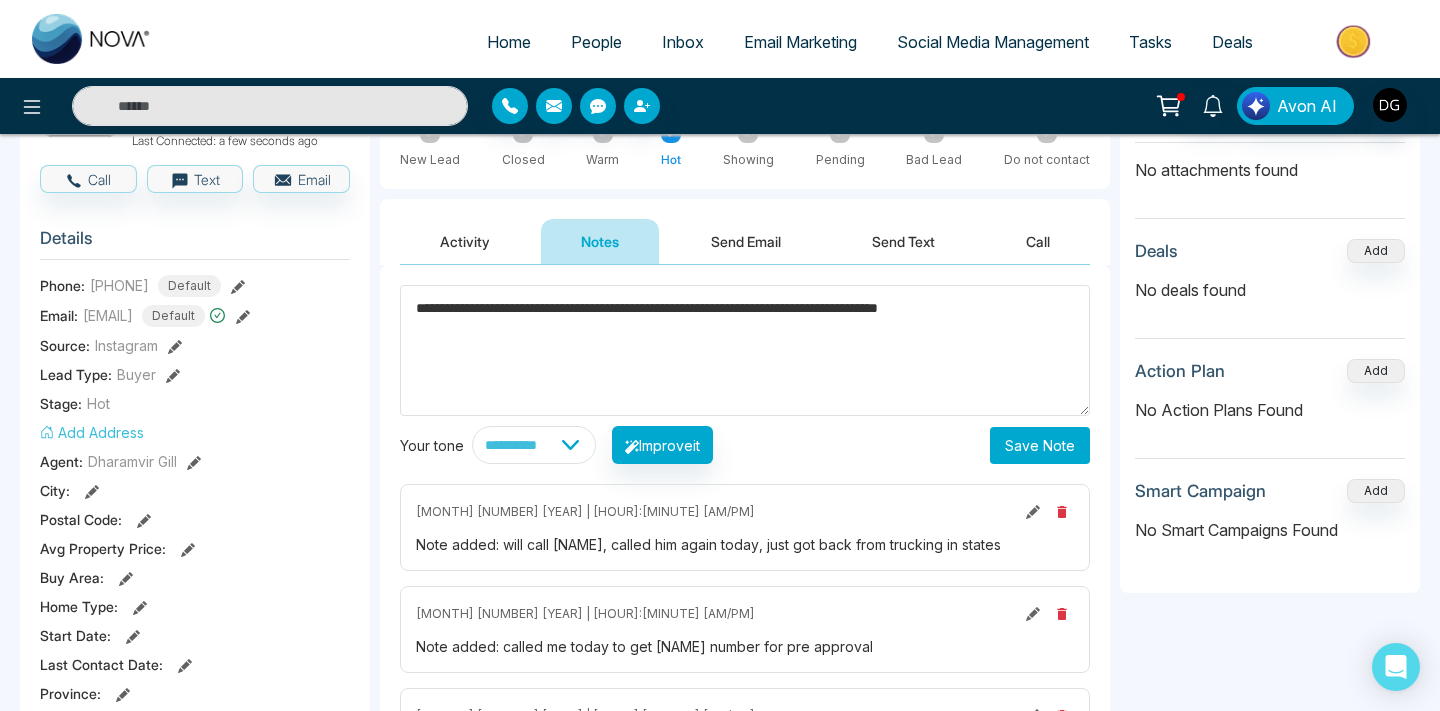 type on "**********" 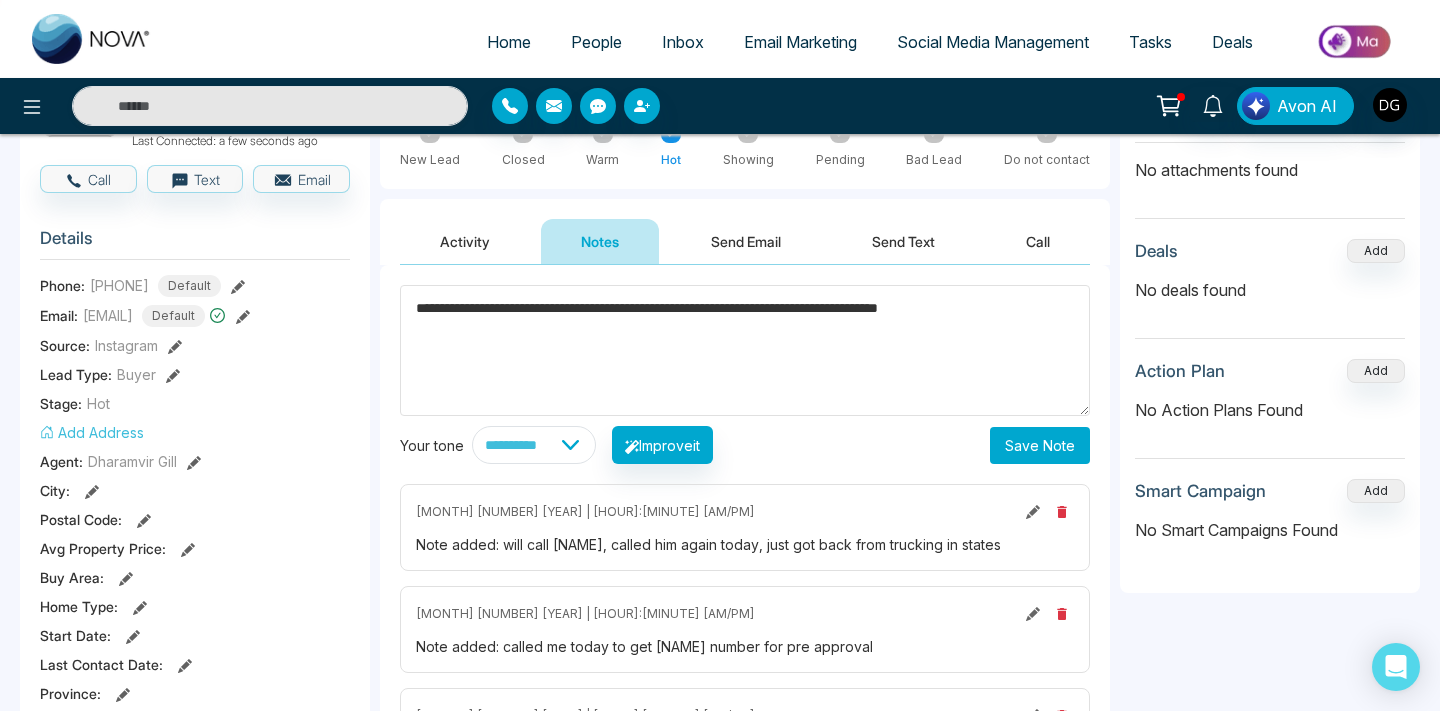 click on "Save Note" at bounding box center [1040, 445] 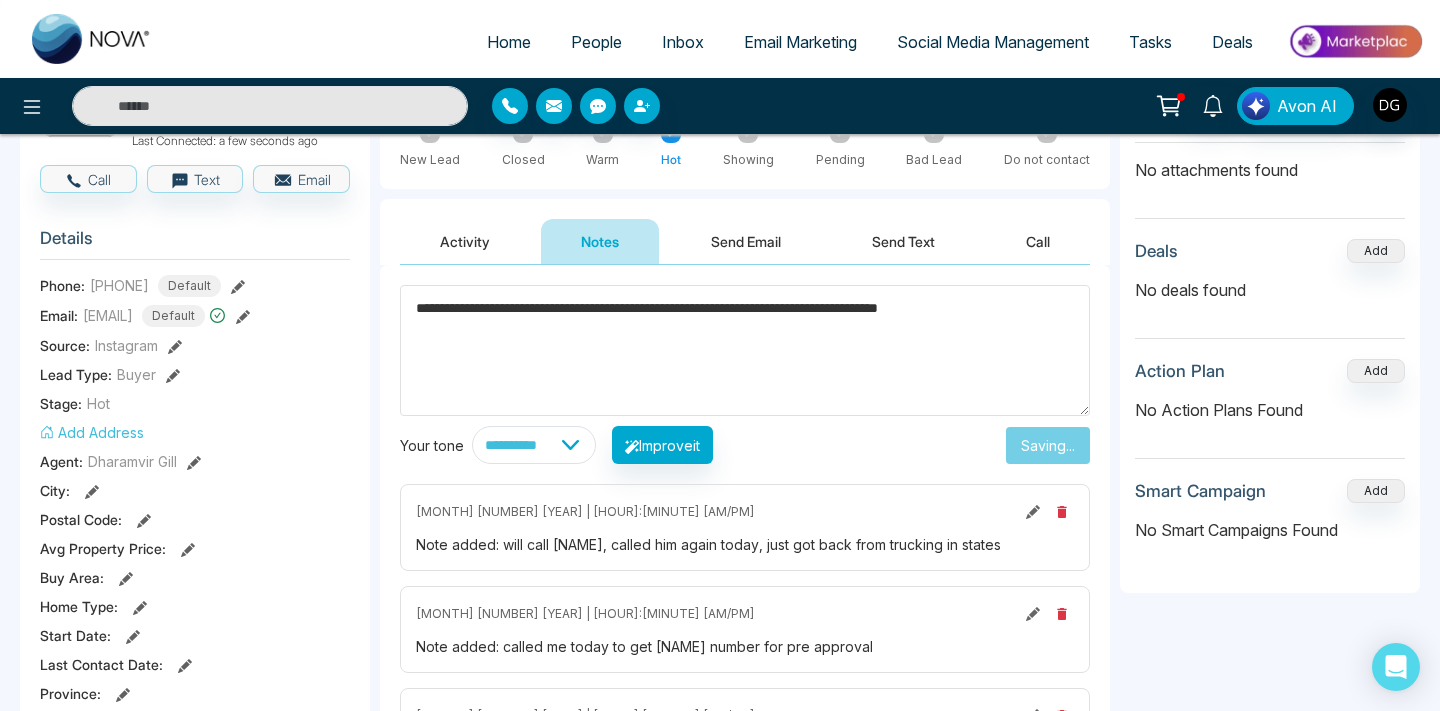 type 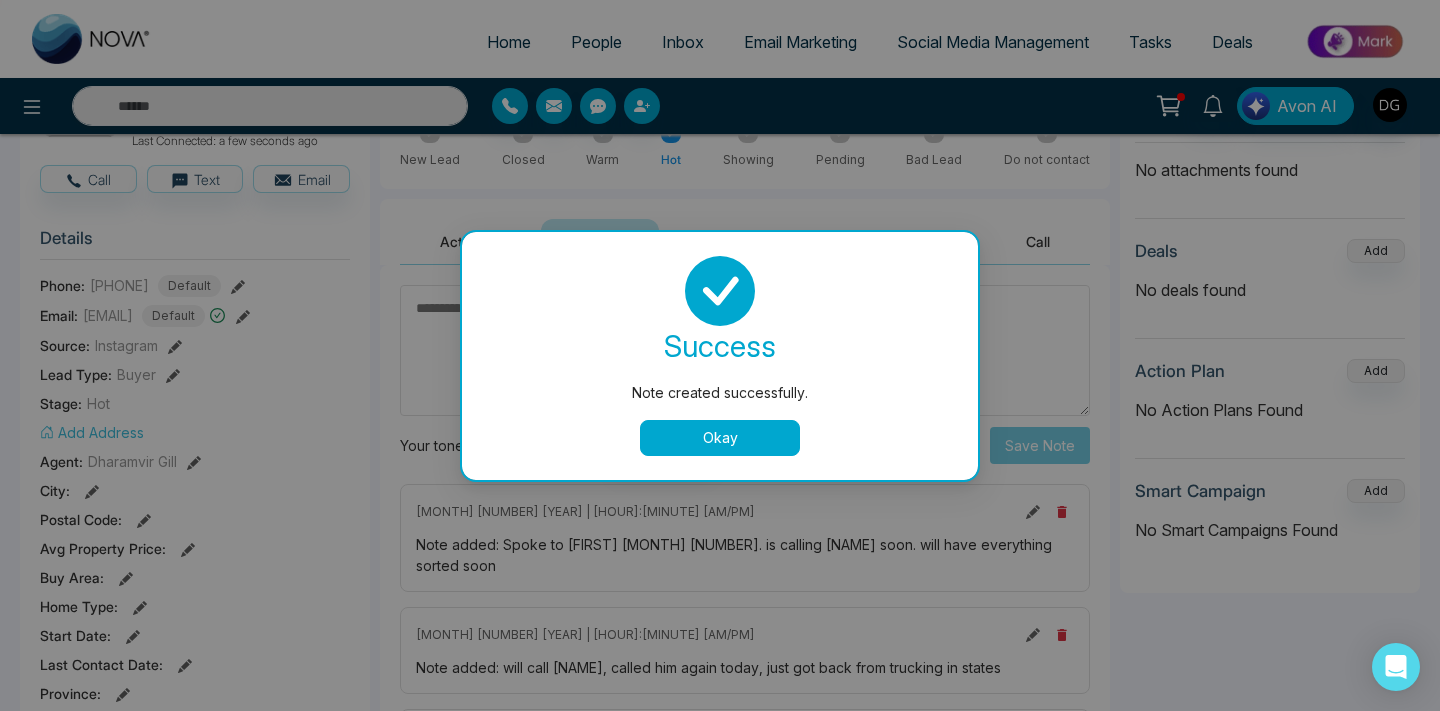 click on "success Note created successfully.   Okay" at bounding box center [720, 356] 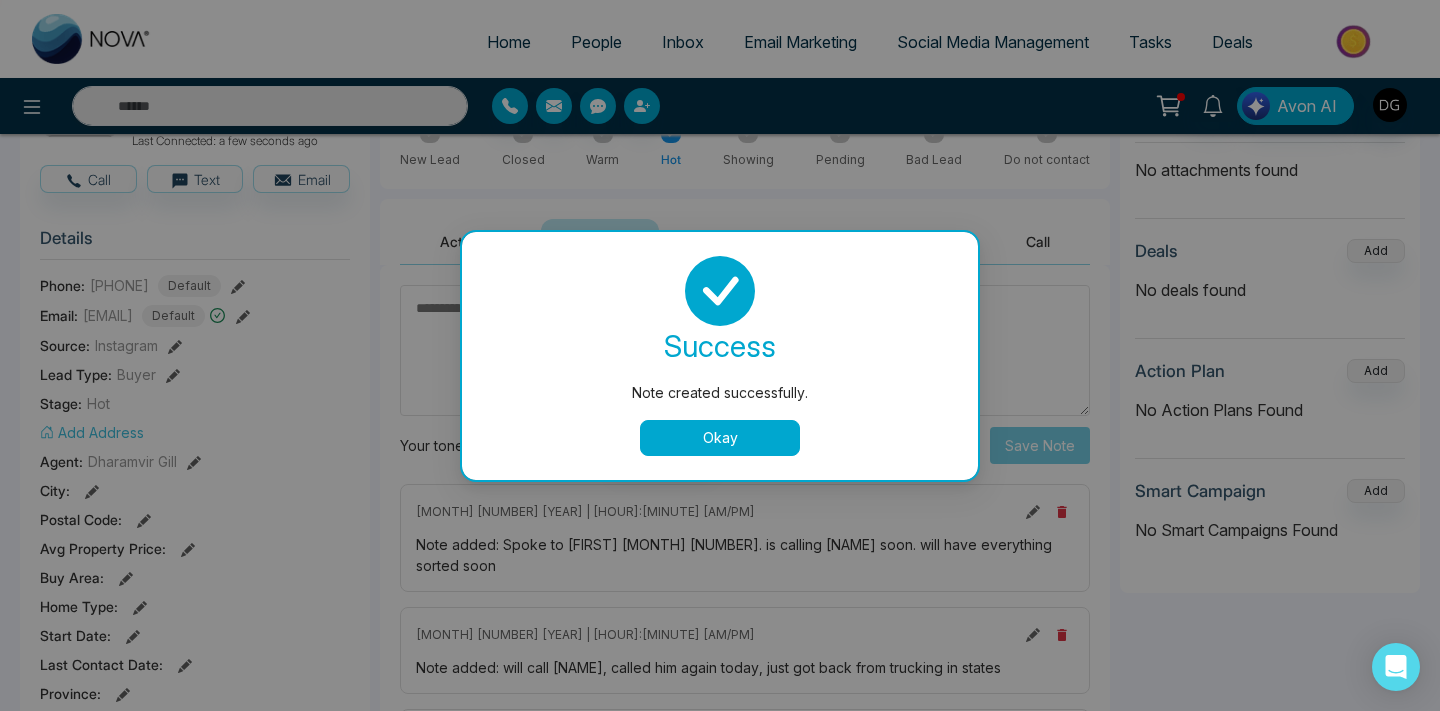 click on "Okay" at bounding box center (720, 438) 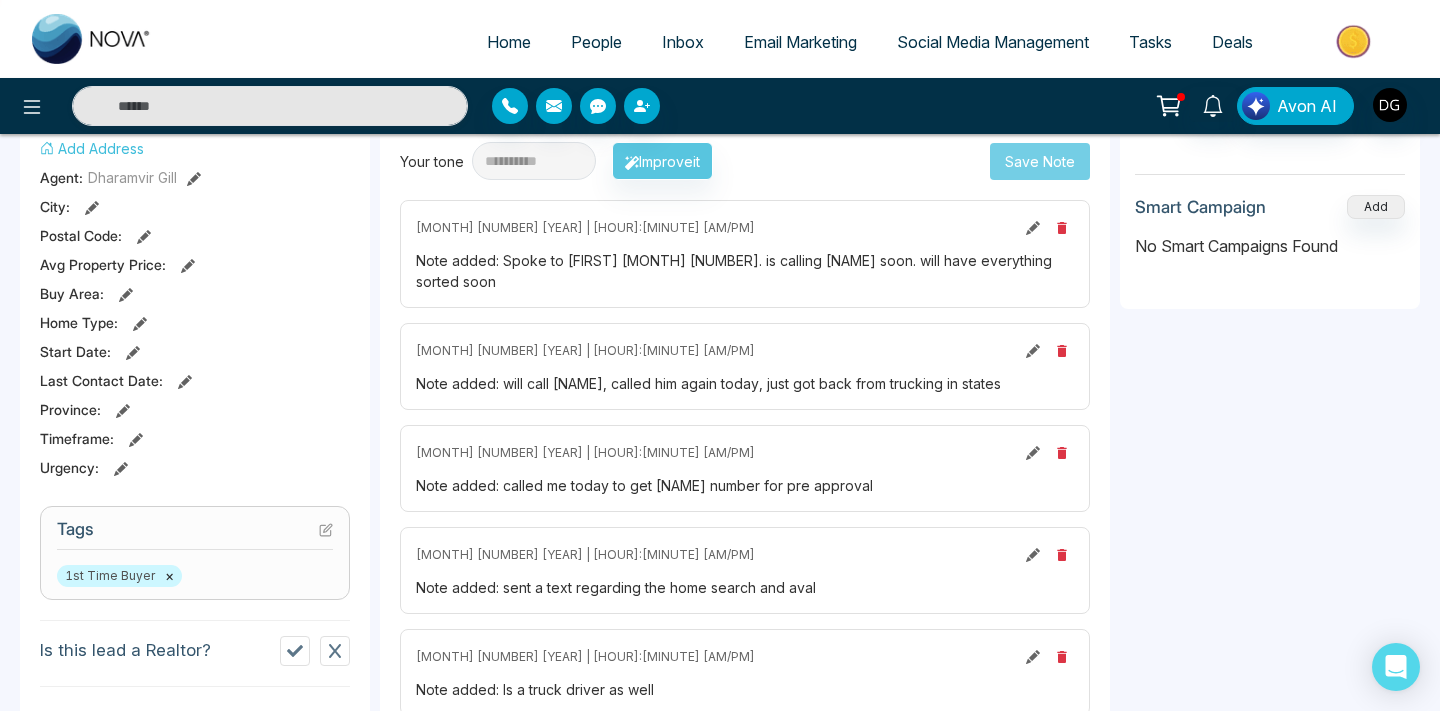 scroll, scrollTop: 469, scrollLeft: 0, axis: vertical 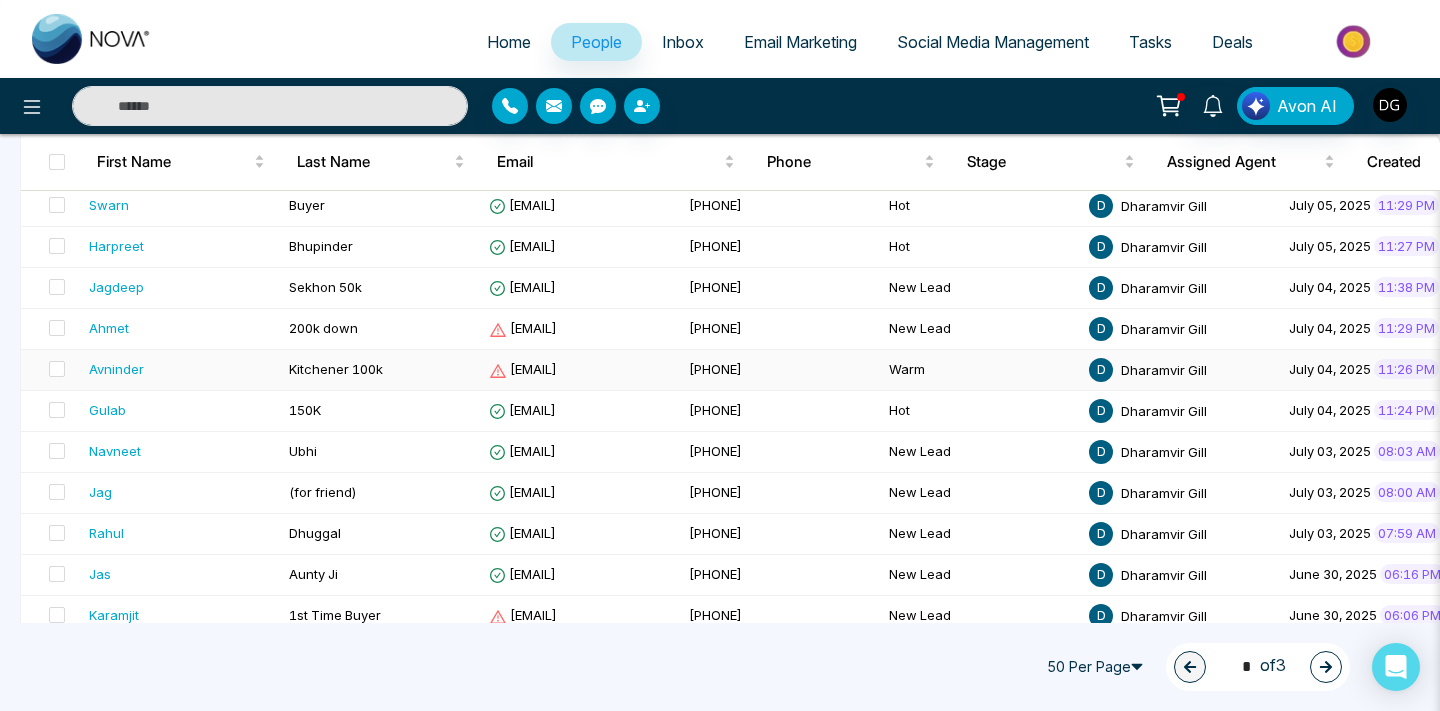 click on "Avninder" at bounding box center [181, 369] 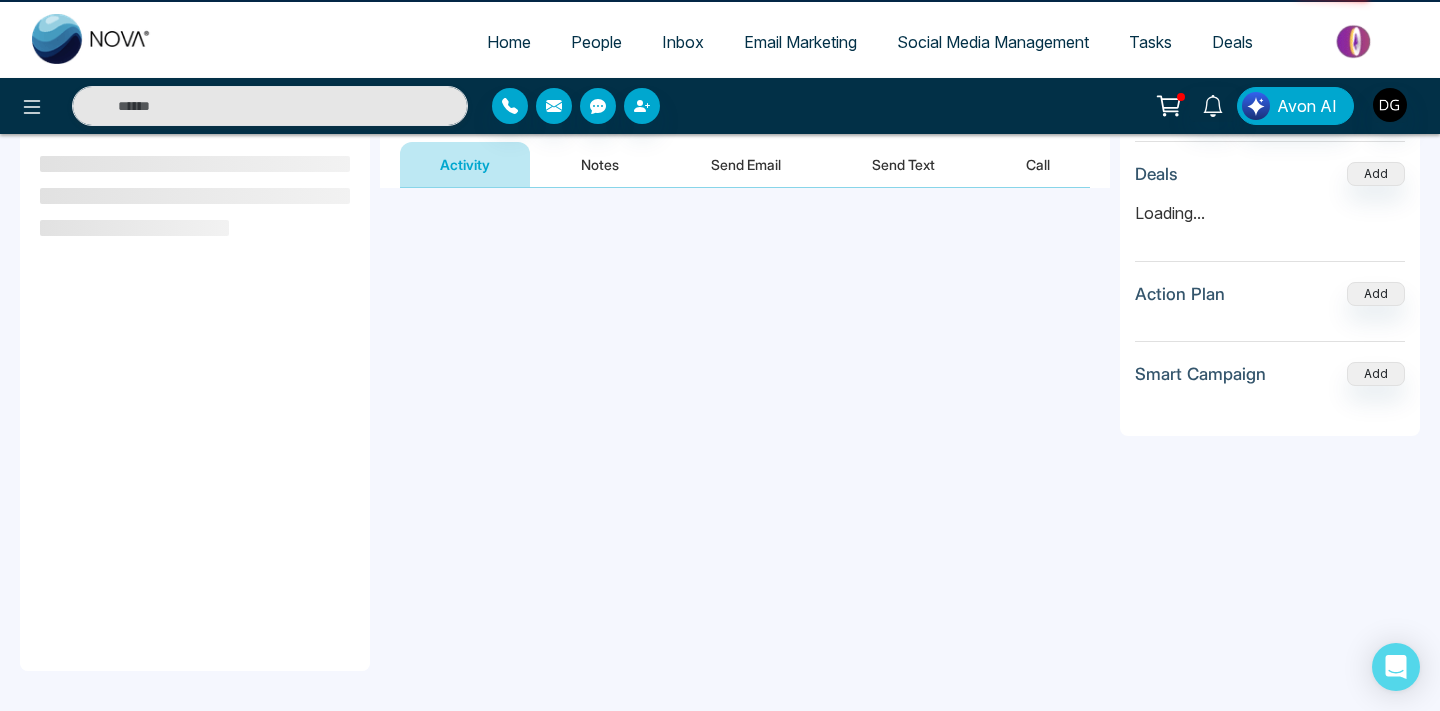 scroll, scrollTop: 0, scrollLeft: 0, axis: both 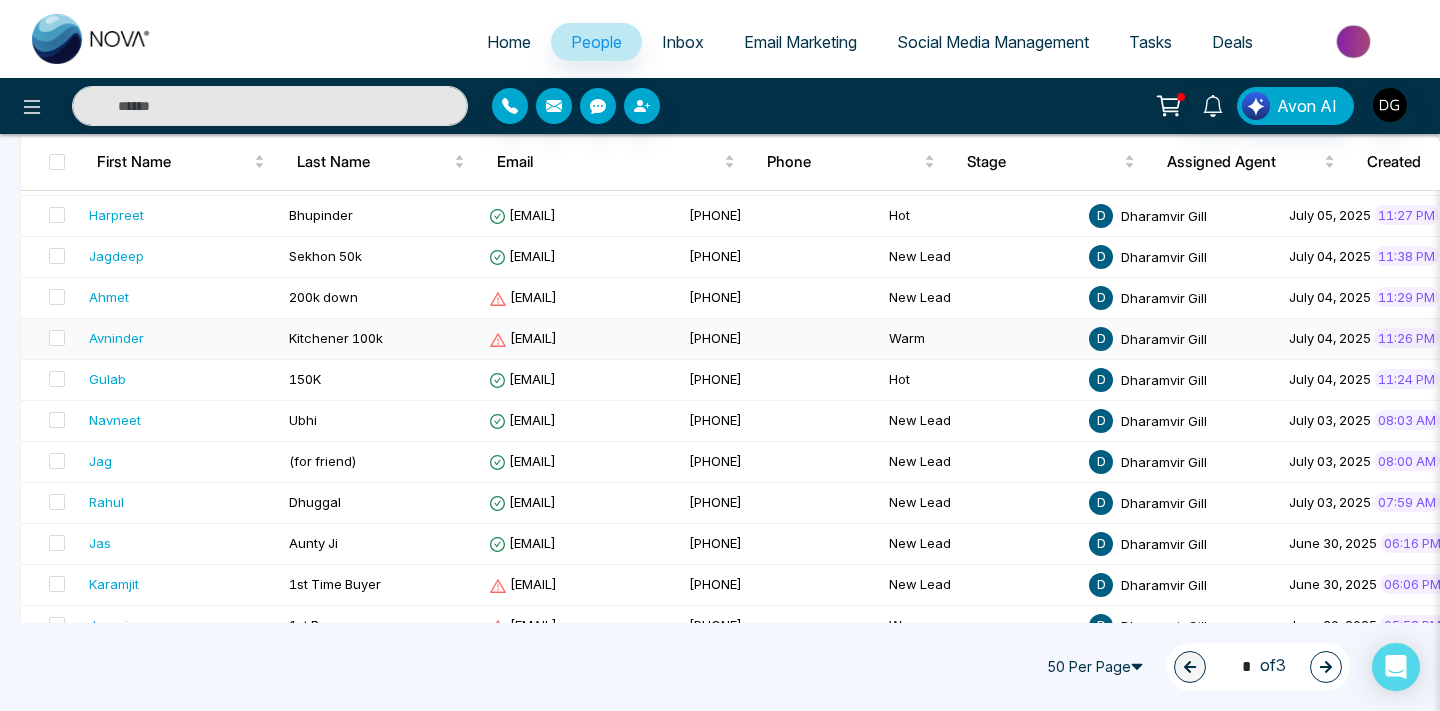 click on "Avninder" at bounding box center [181, 338] 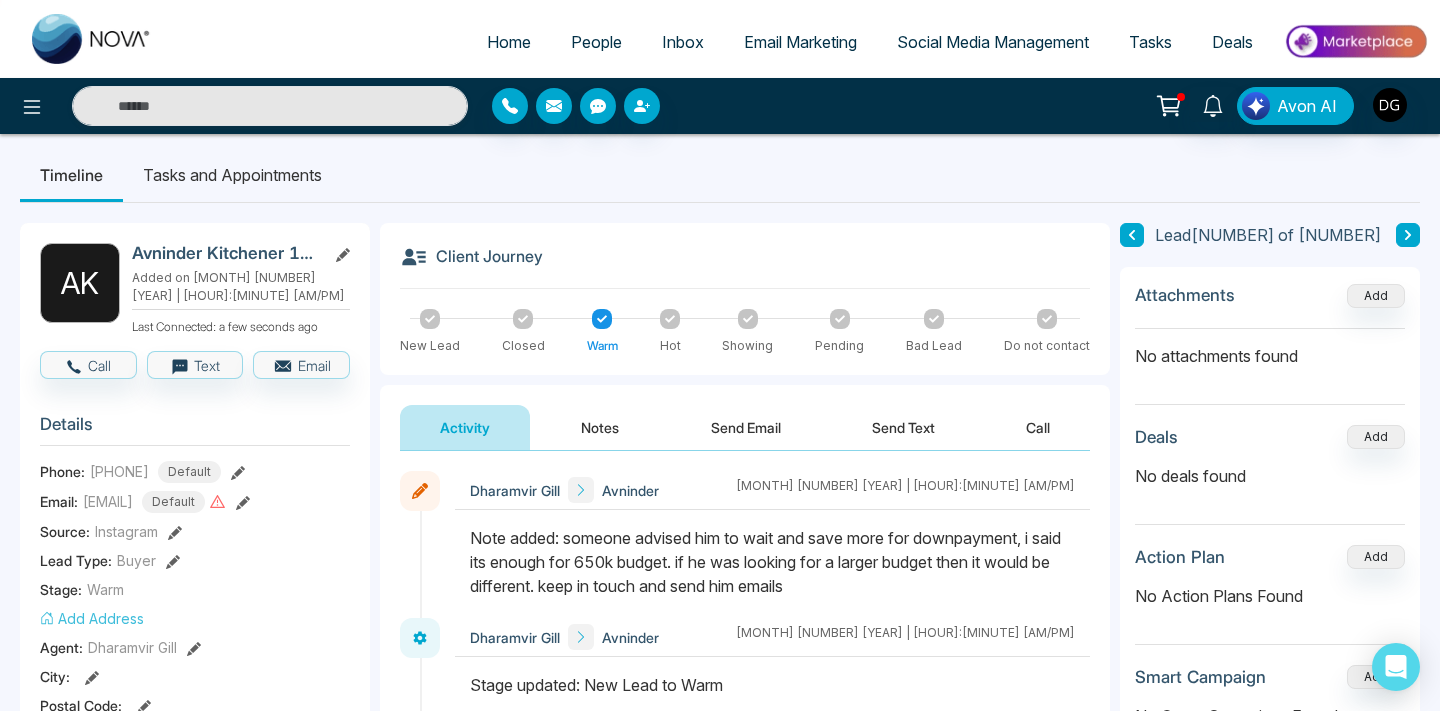 scroll, scrollTop: 0, scrollLeft: 0, axis: both 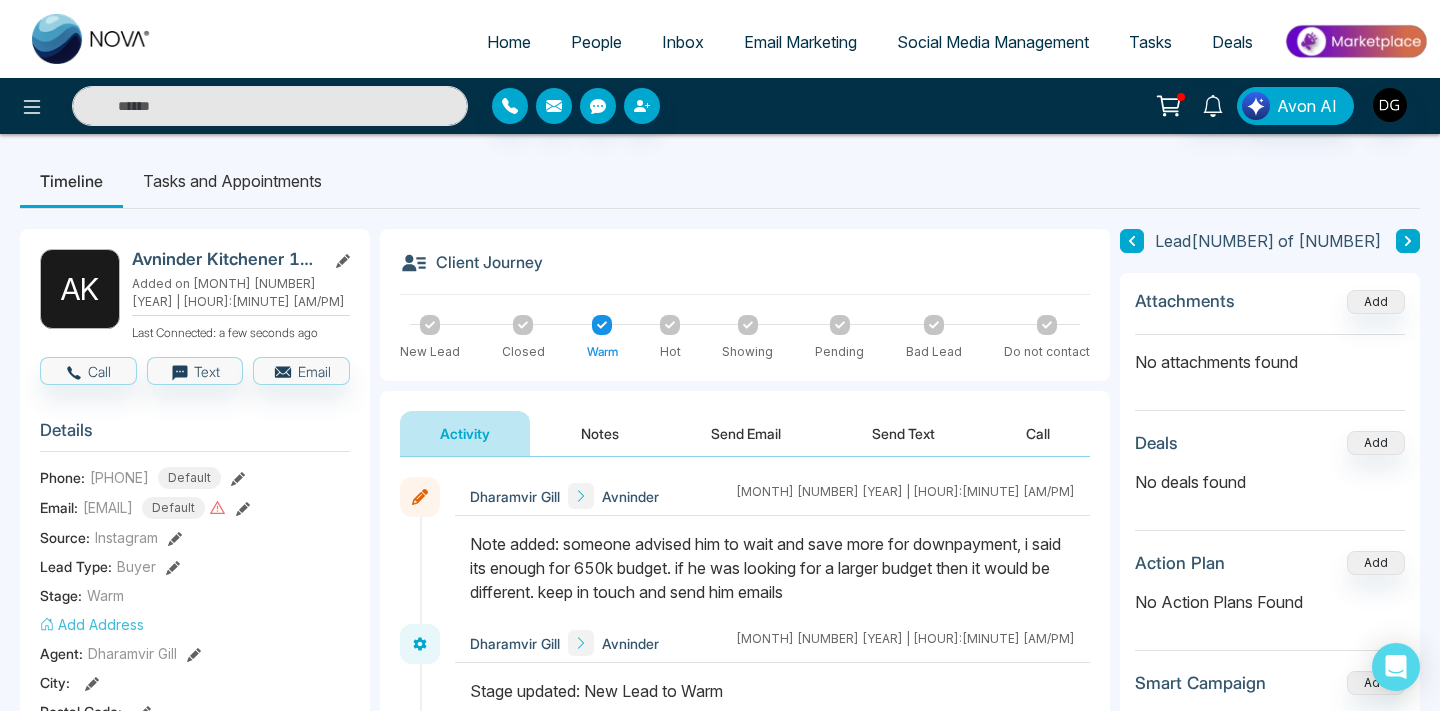 click on "Notes" at bounding box center (600, 433) 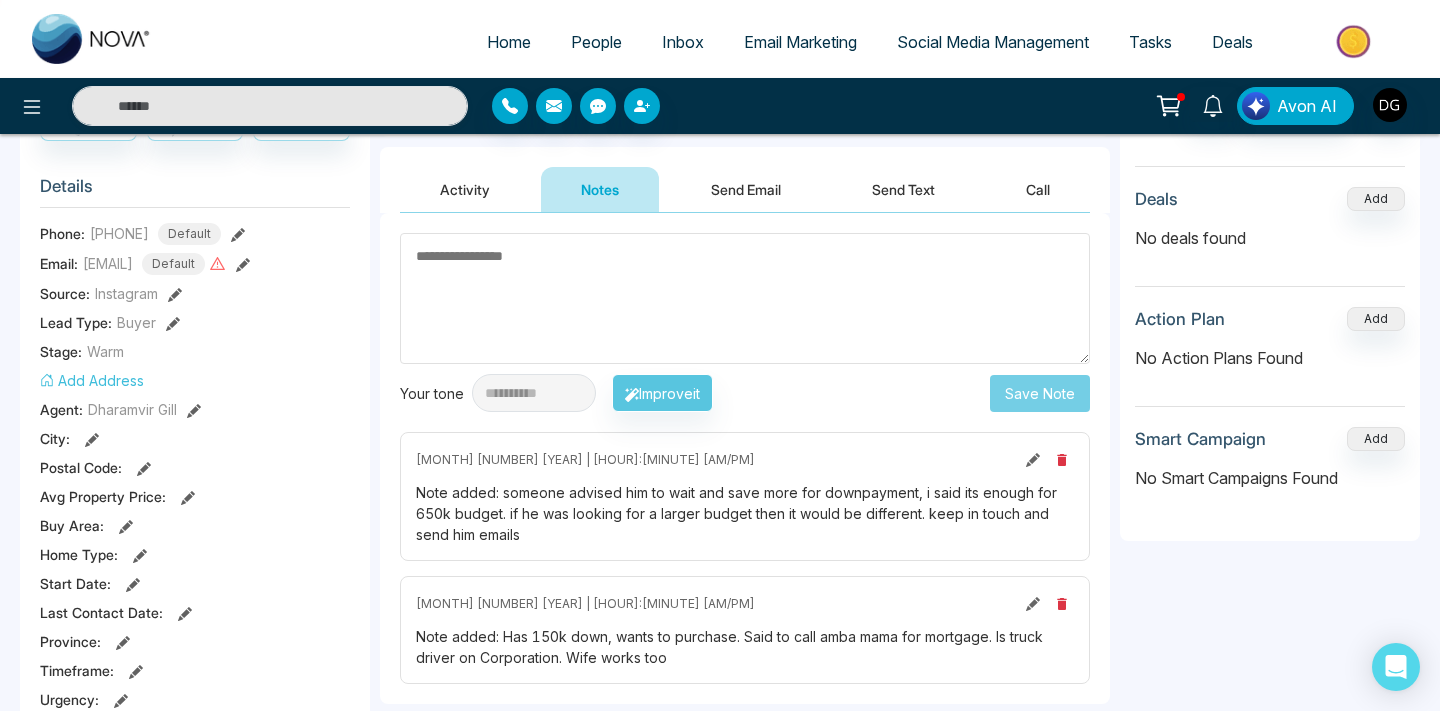 scroll, scrollTop: 225, scrollLeft: 0, axis: vertical 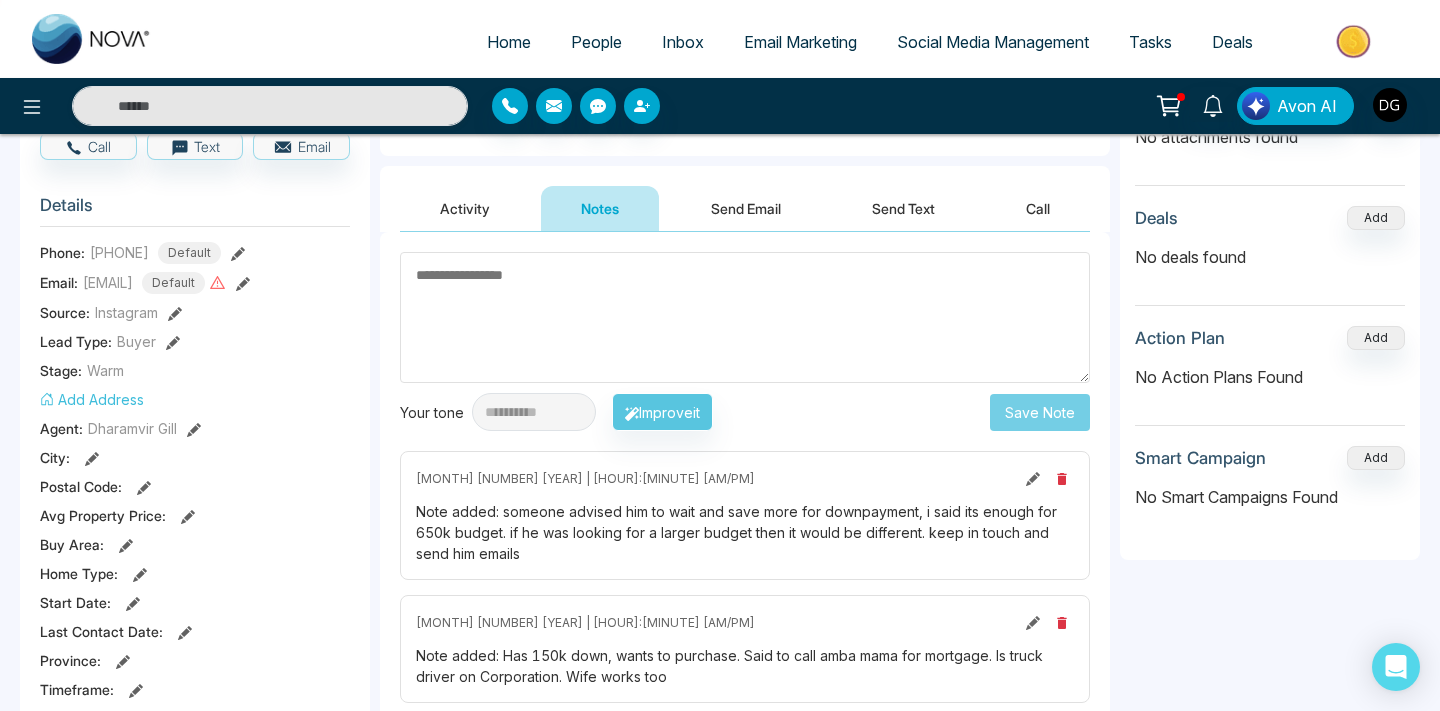 click on "Activity" at bounding box center [465, 208] 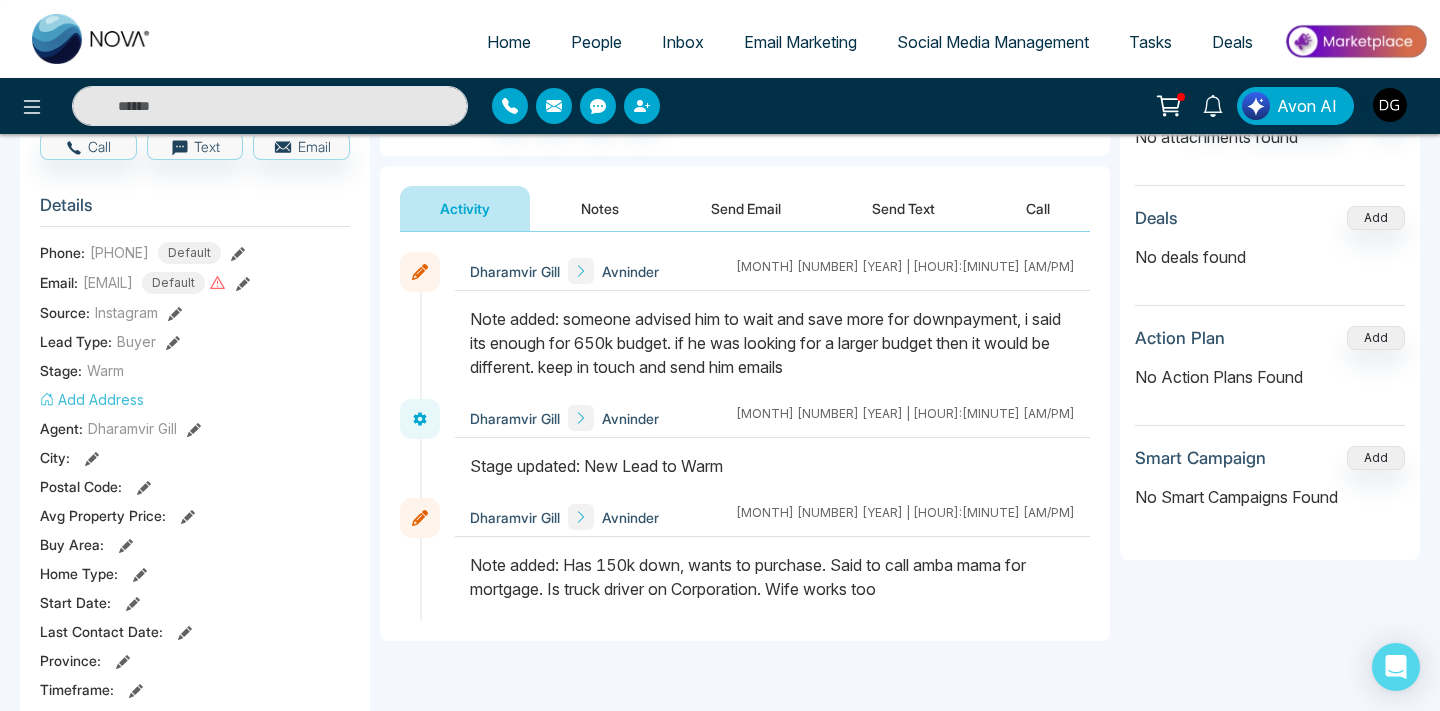 click on "People" at bounding box center (596, 42) 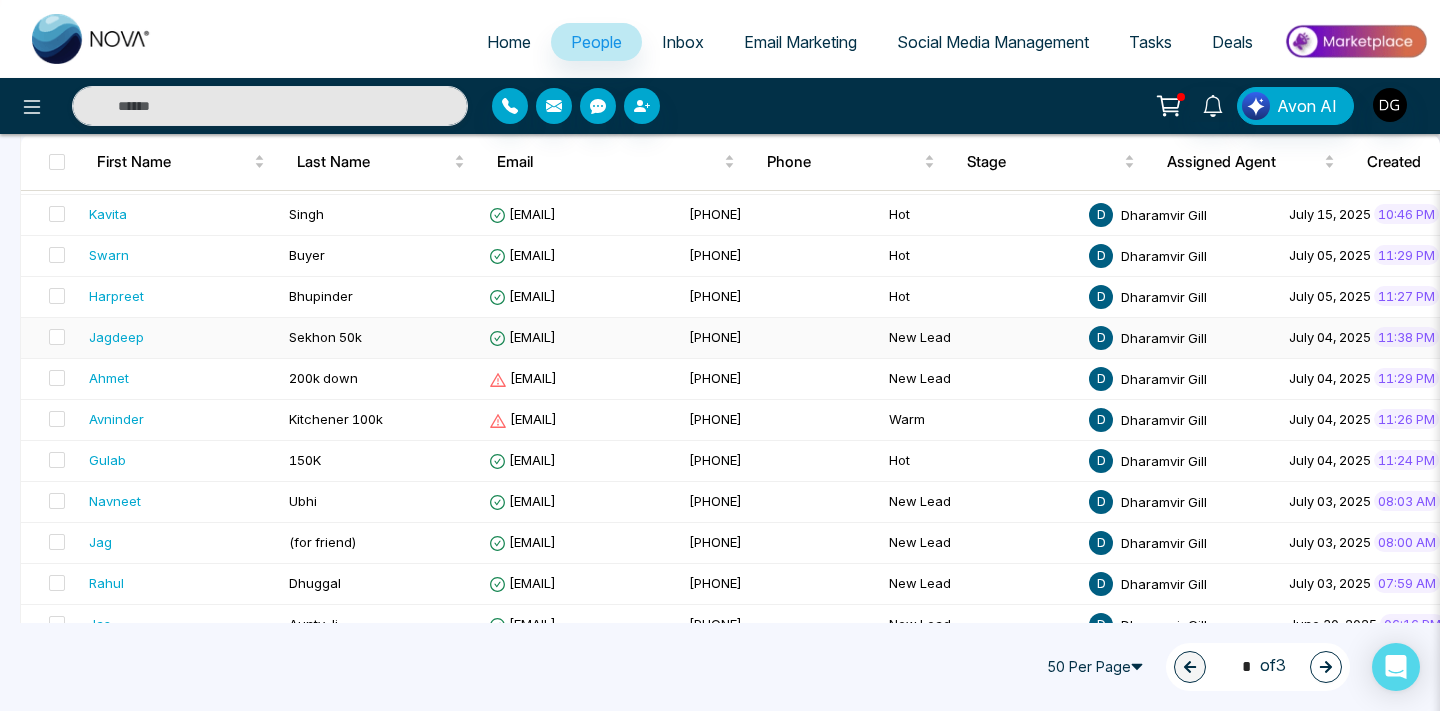 scroll, scrollTop: 258, scrollLeft: 0, axis: vertical 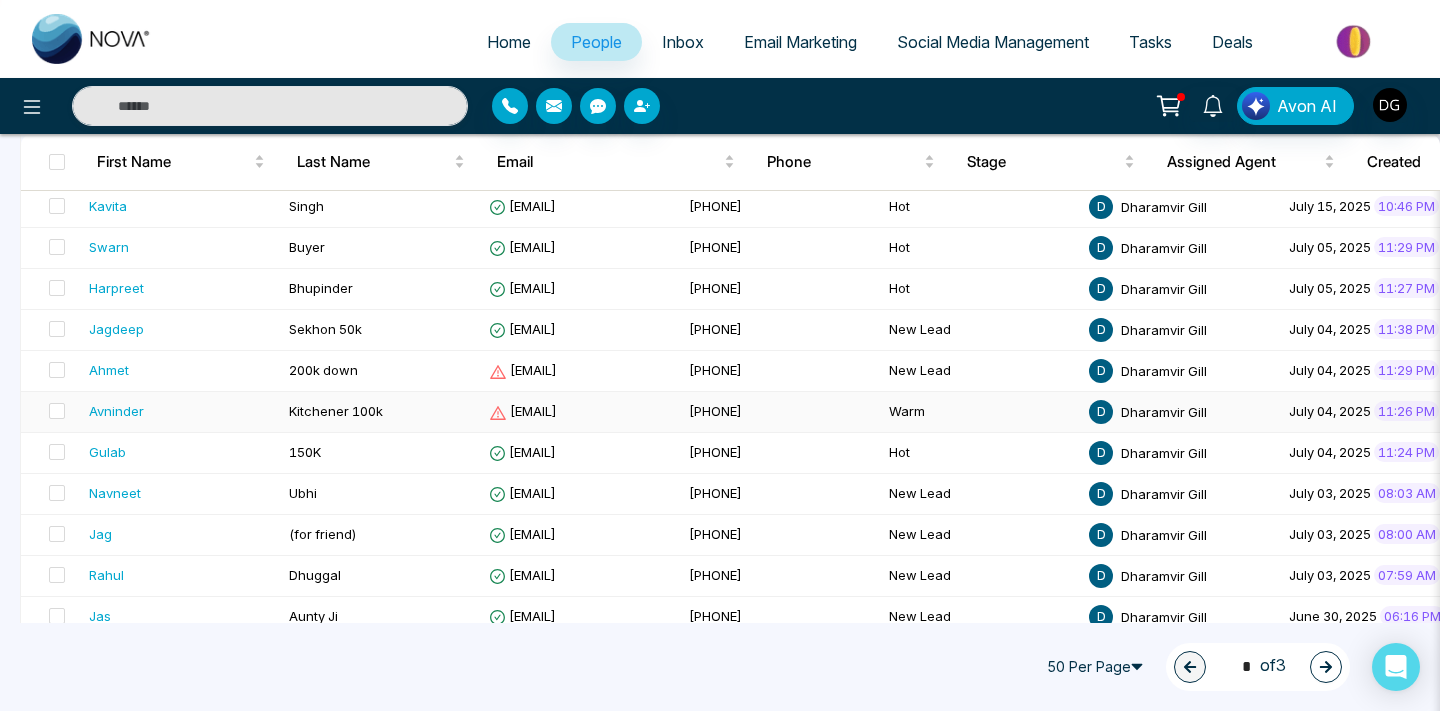 click on "Avninder" at bounding box center (181, 411) 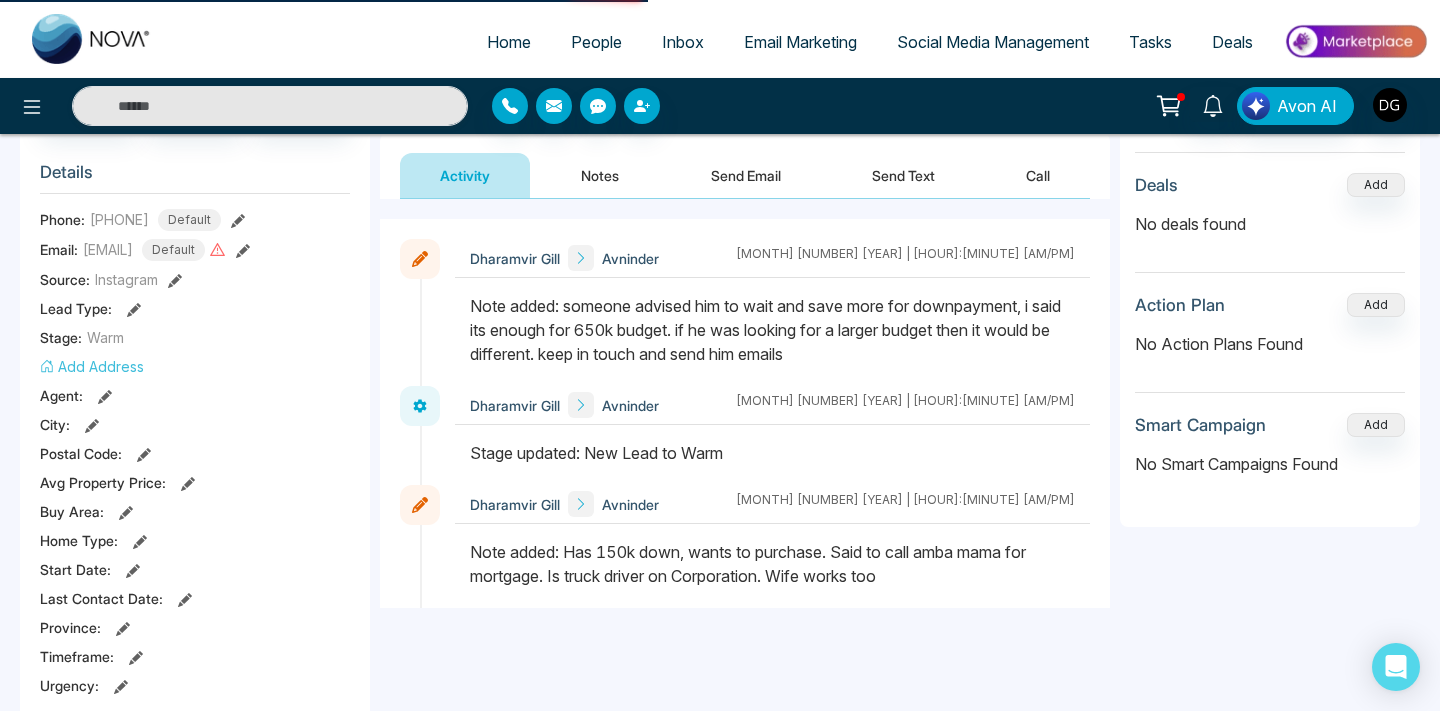 scroll, scrollTop: 0, scrollLeft: 0, axis: both 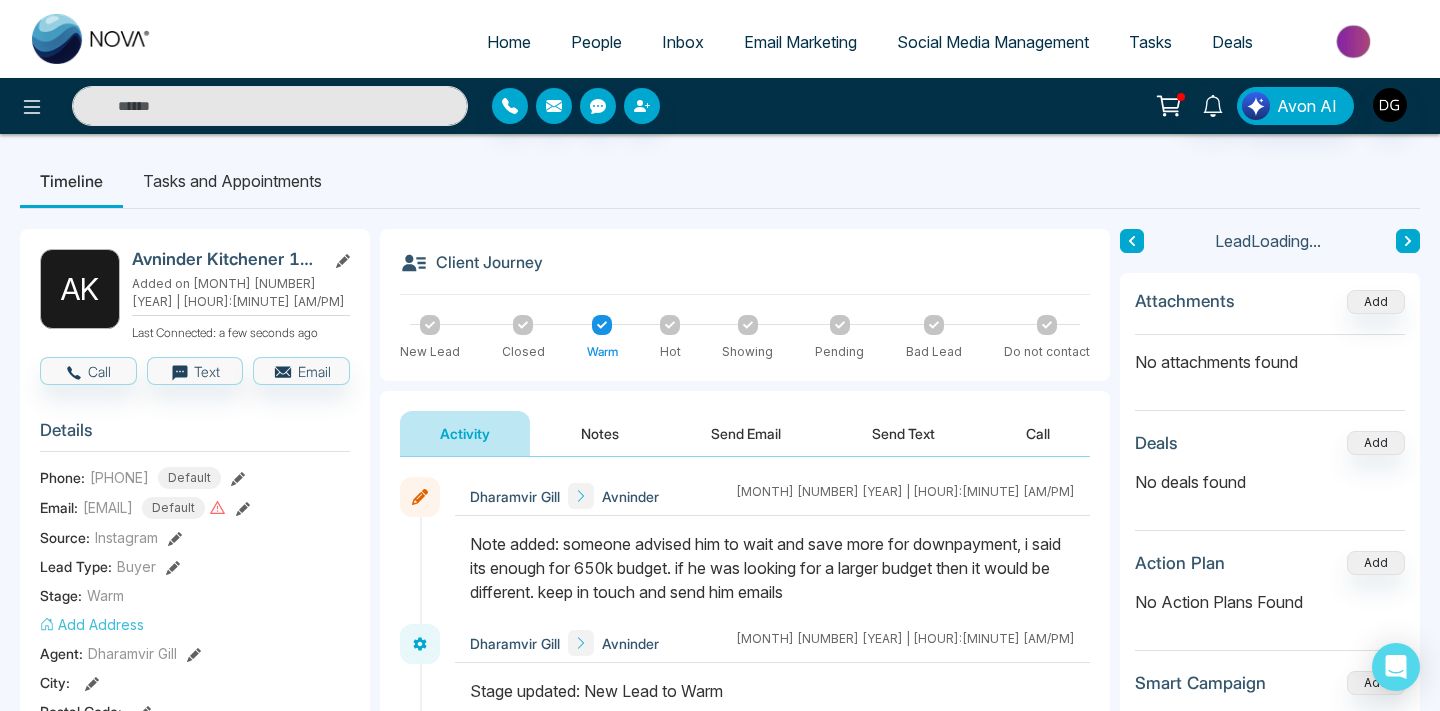 click on "Notes" at bounding box center (600, 433) 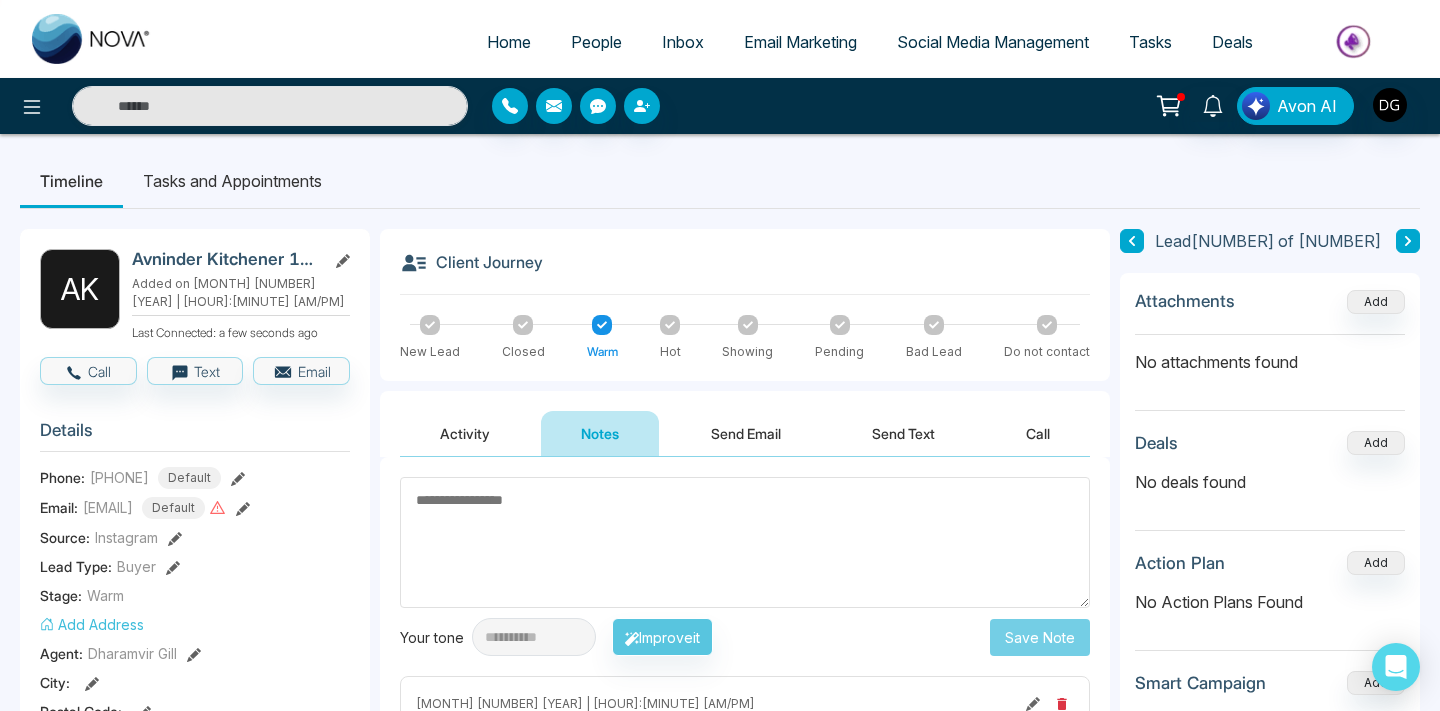 click at bounding box center (745, 542) 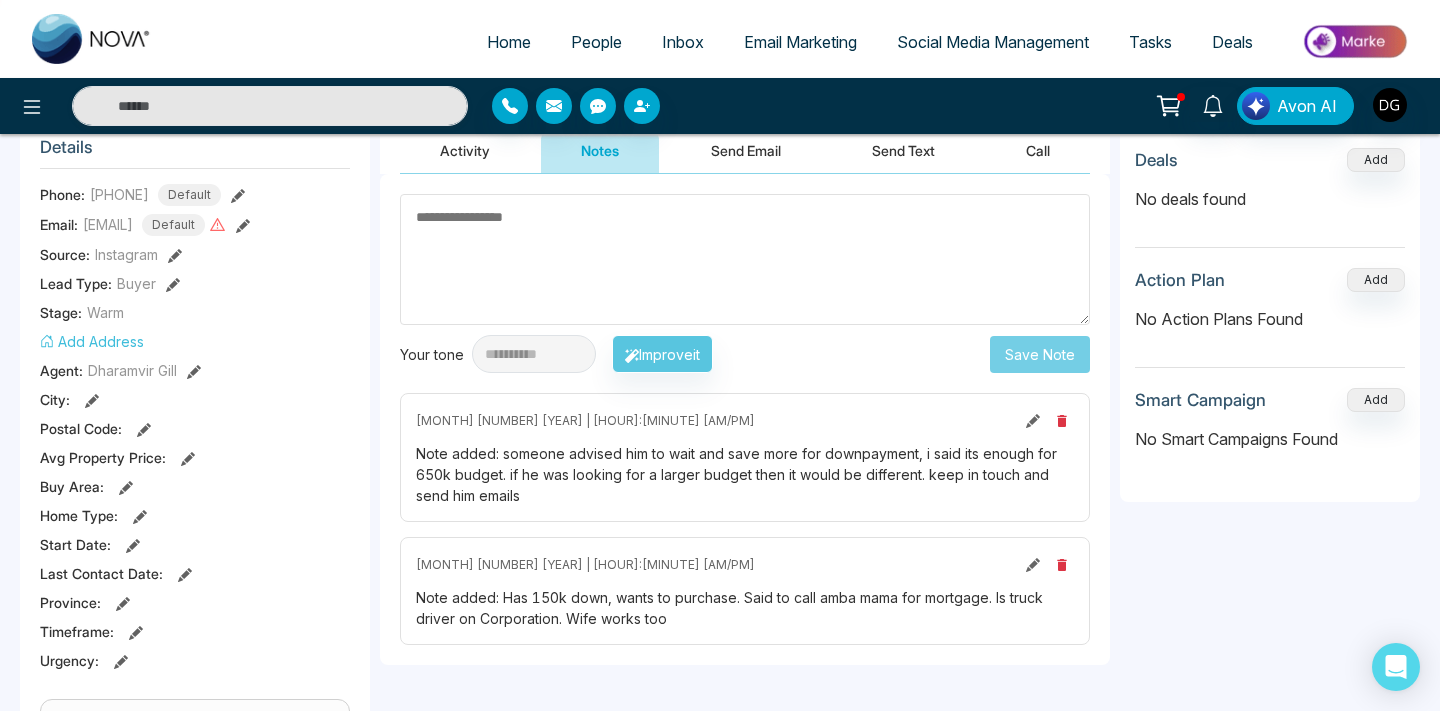 scroll, scrollTop: 186, scrollLeft: 0, axis: vertical 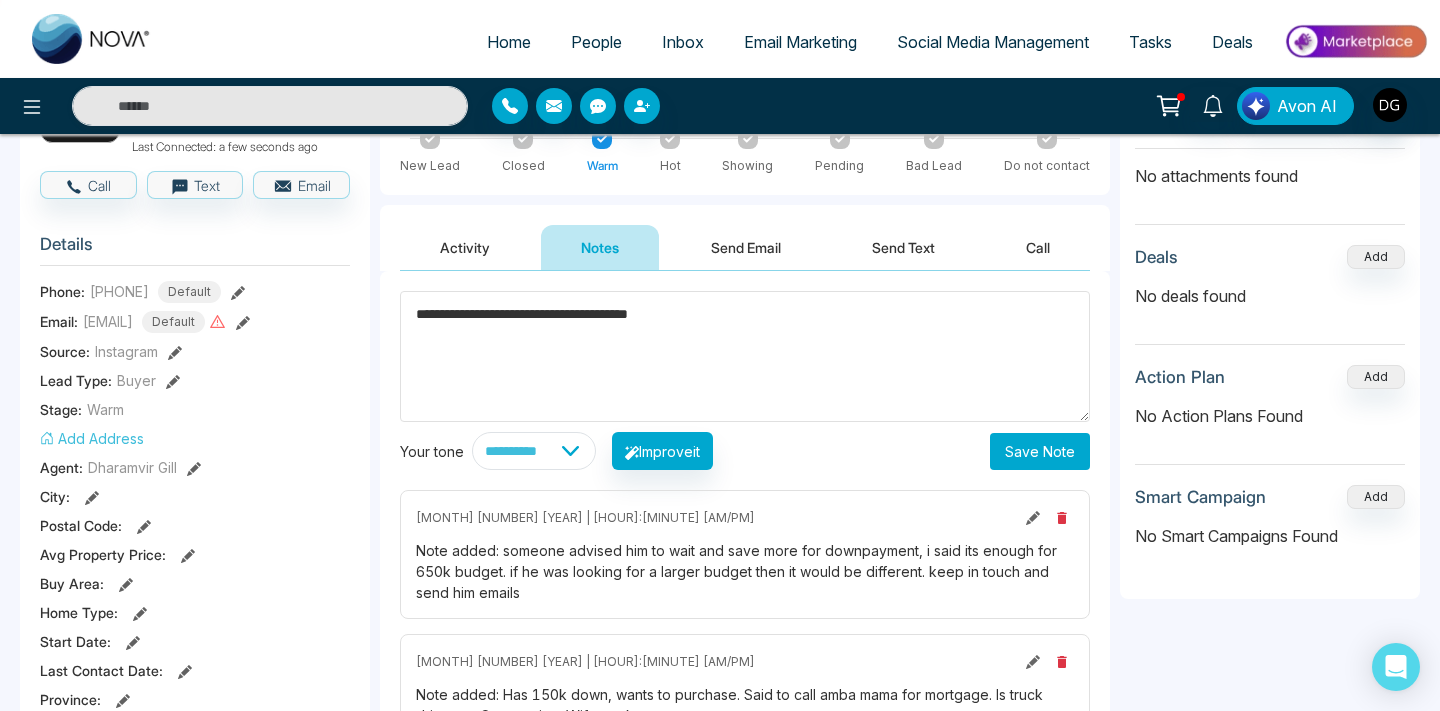 click on "**********" at bounding box center (745, 356) 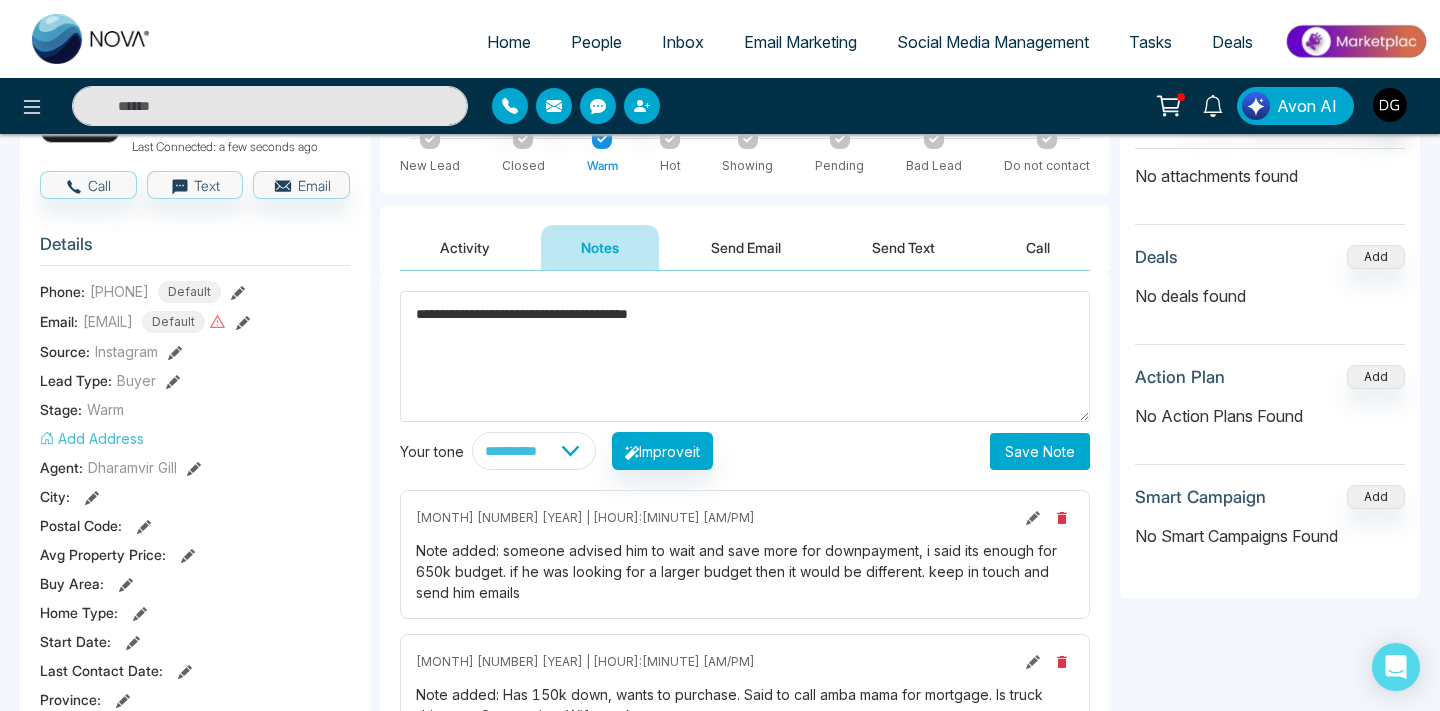 click on "**********" at bounding box center (745, 356) 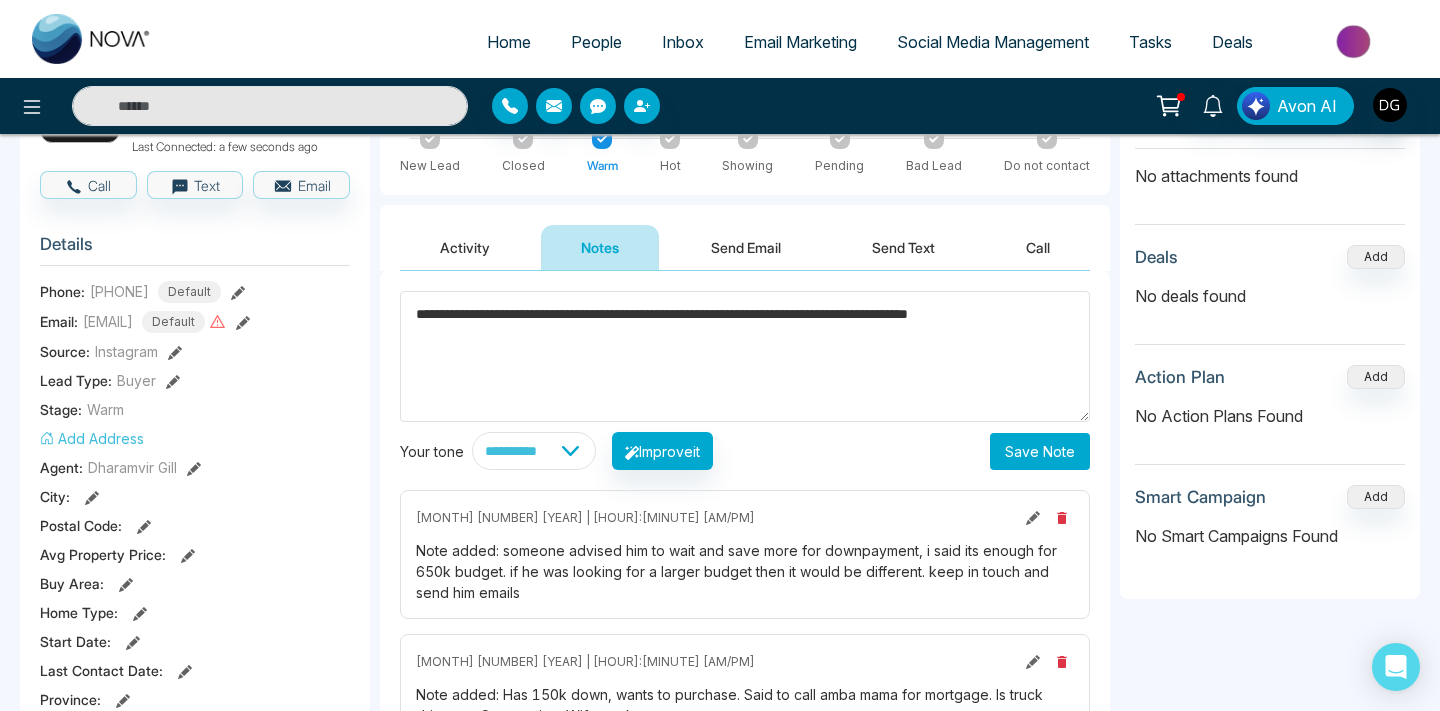 click on "**********" at bounding box center (745, 356) 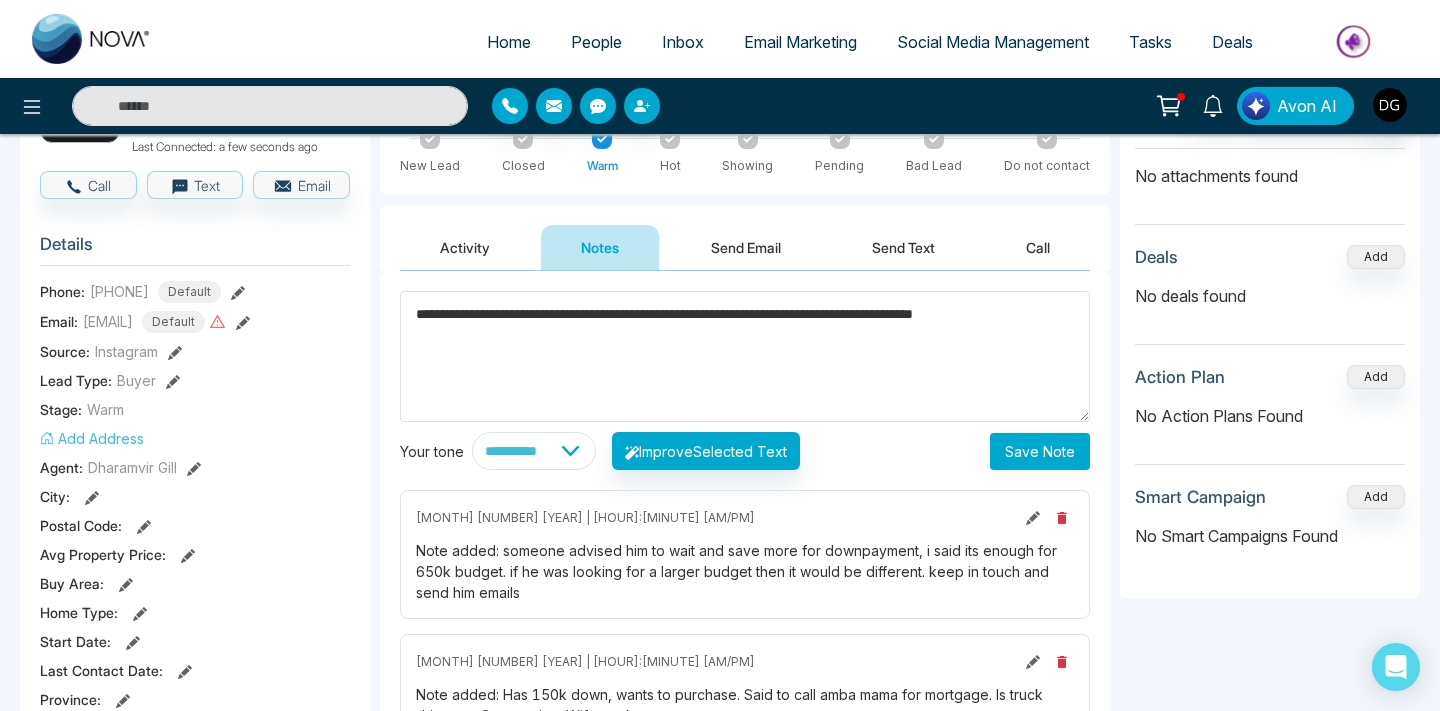 click on "**********" at bounding box center (745, 356) 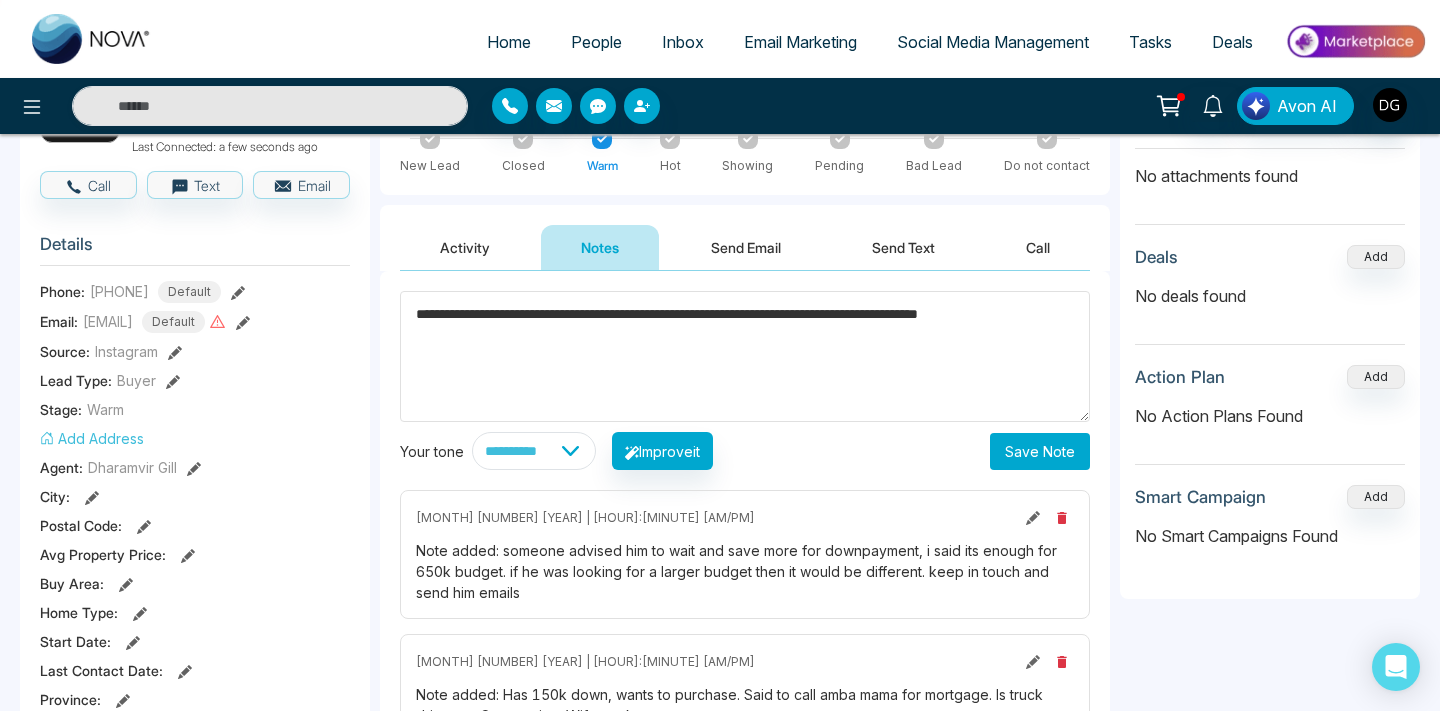 type on "**********" 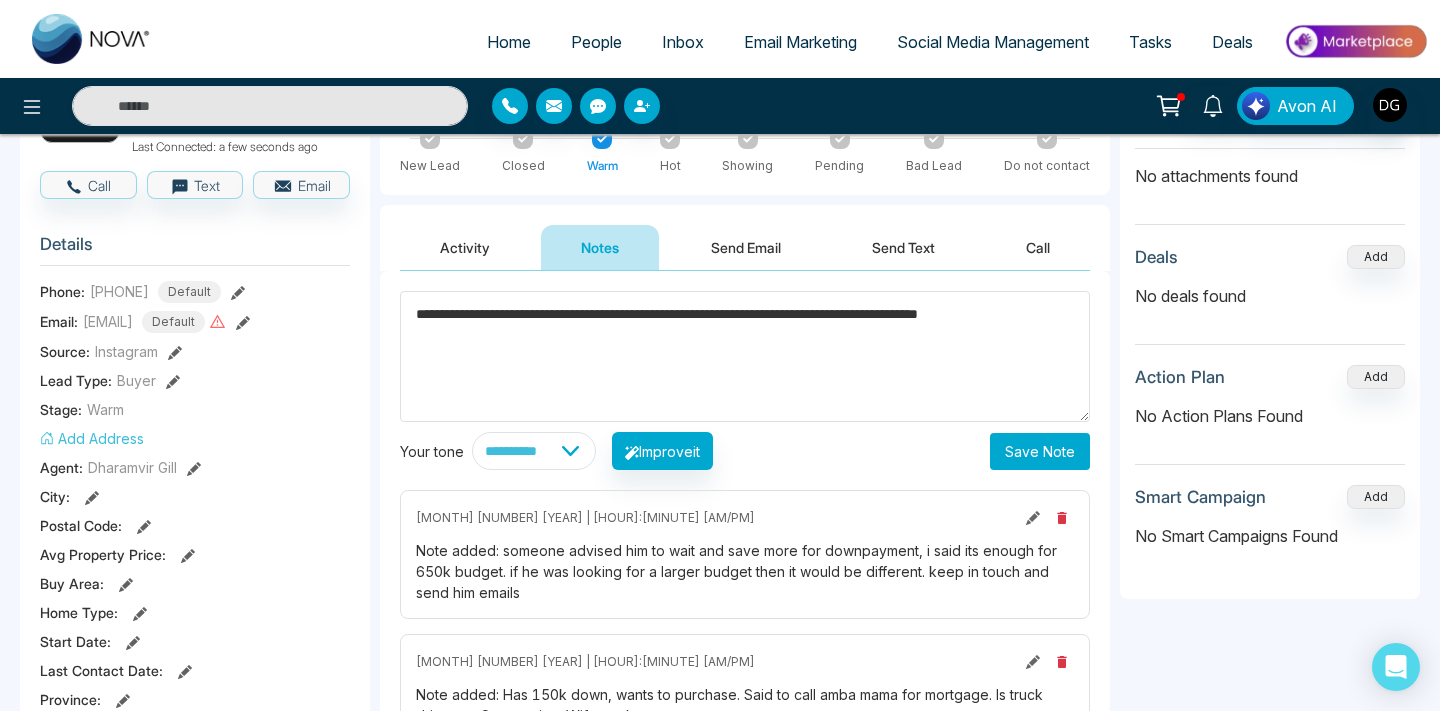 click on "Save Note" at bounding box center [1040, 451] 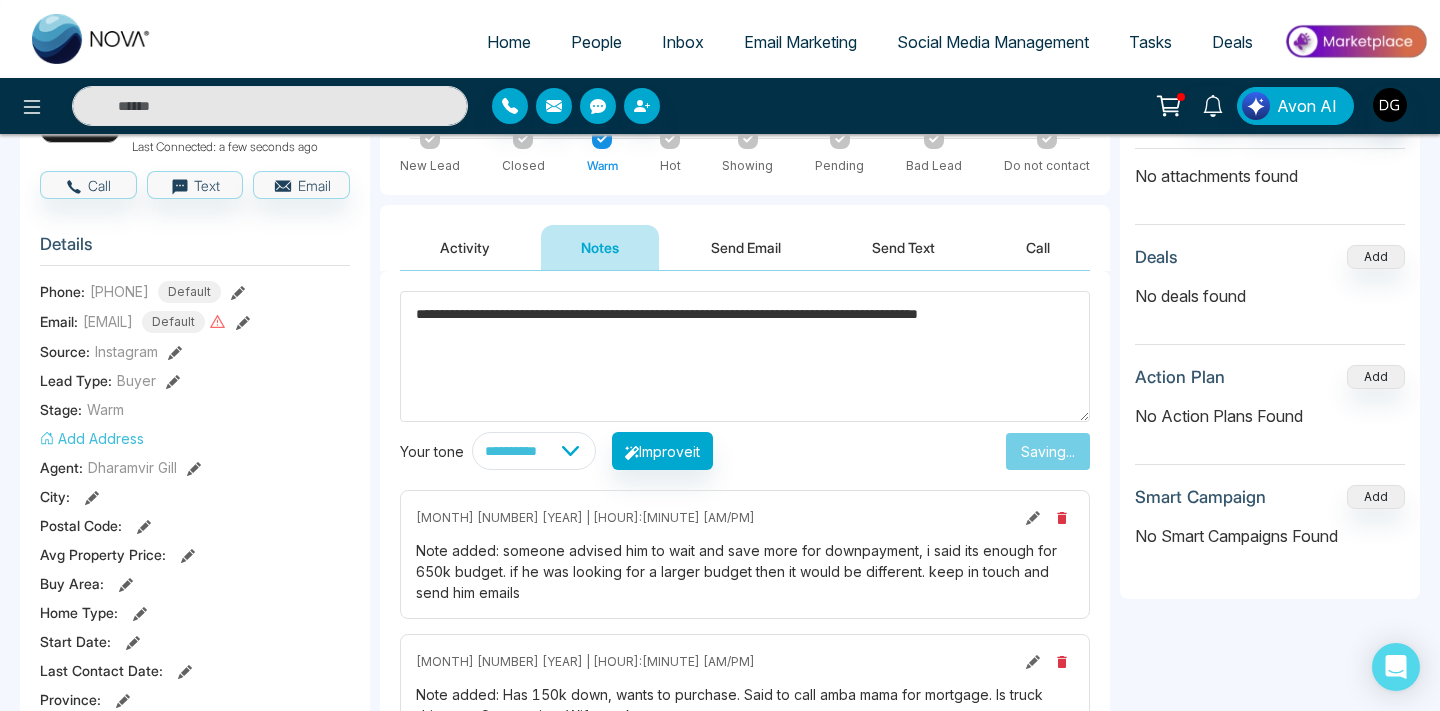 type 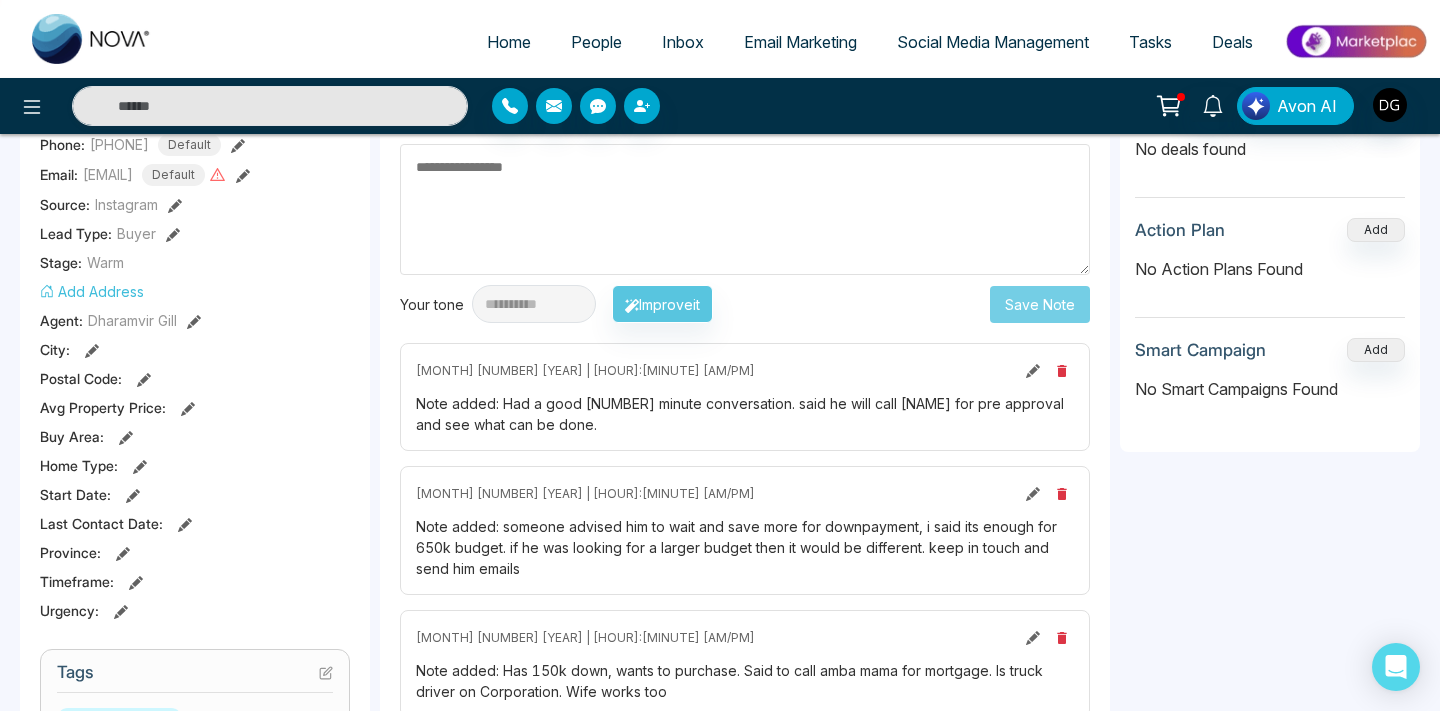 scroll, scrollTop: 325, scrollLeft: 0, axis: vertical 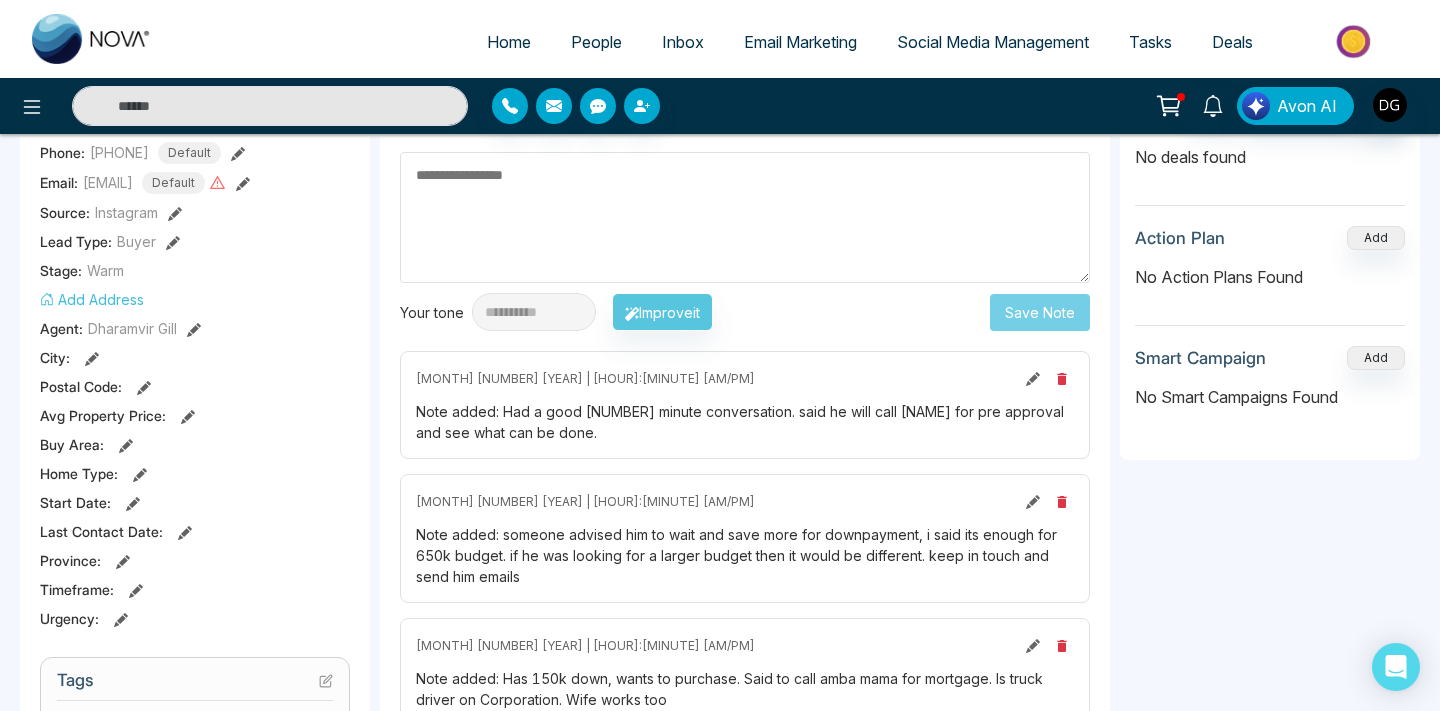 click on "People" at bounding box center (596, 42) 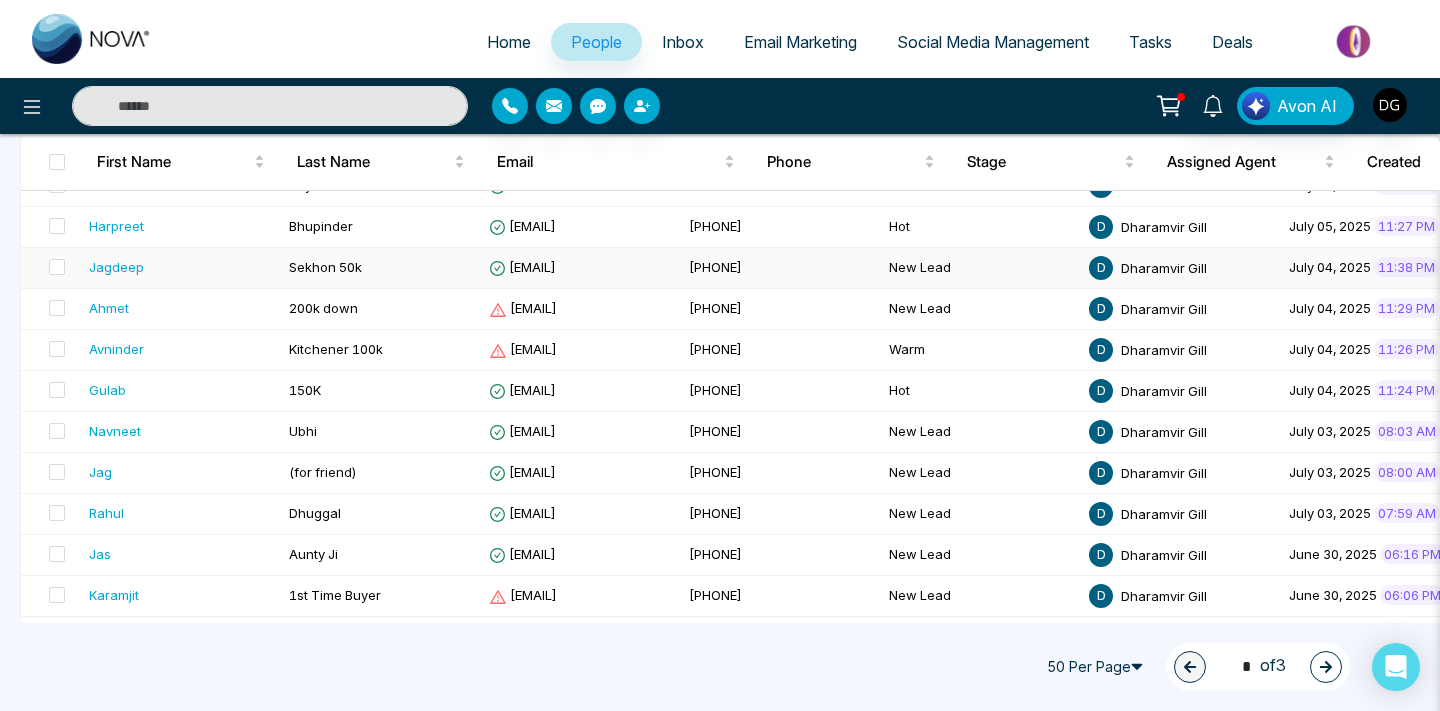 scroll, scrollTop: 321, scrollLeft: 0, axis: vertical 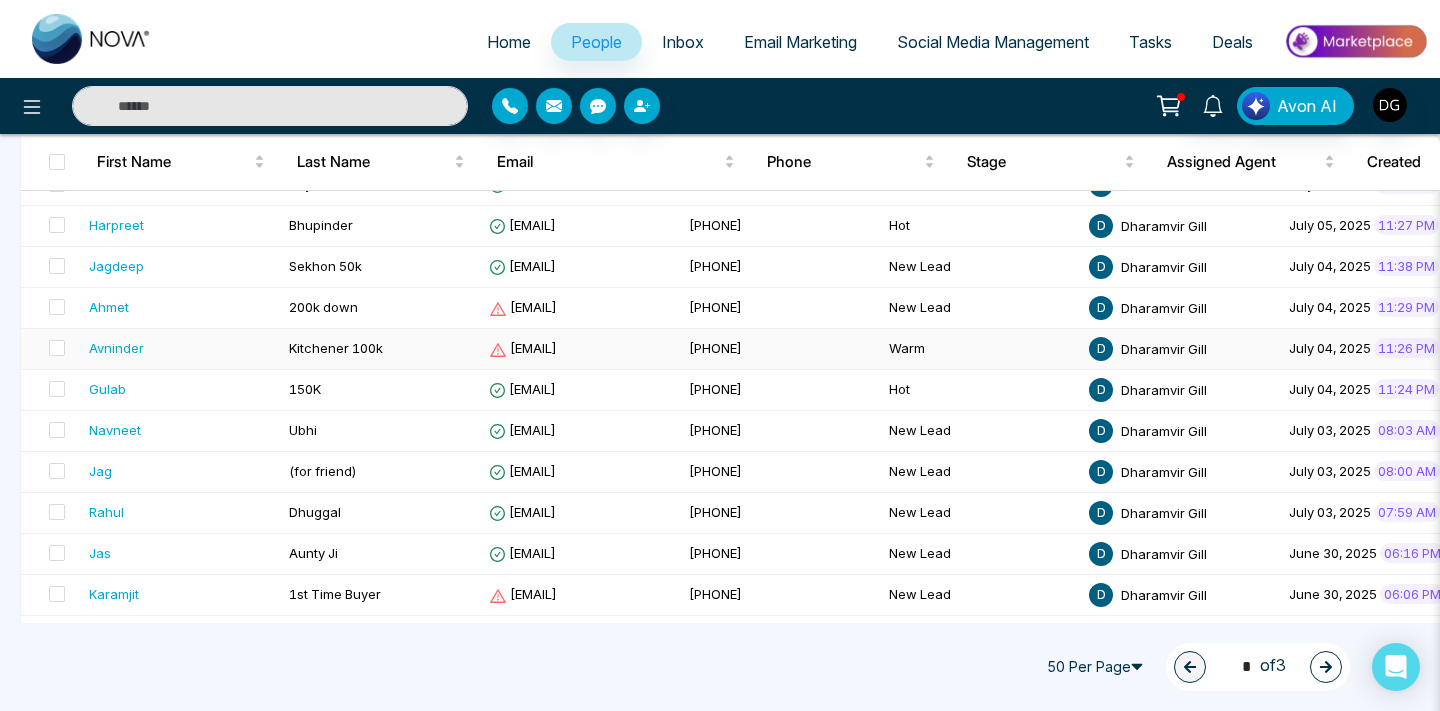 click on "Avninder" at bounding box center (181, 348) 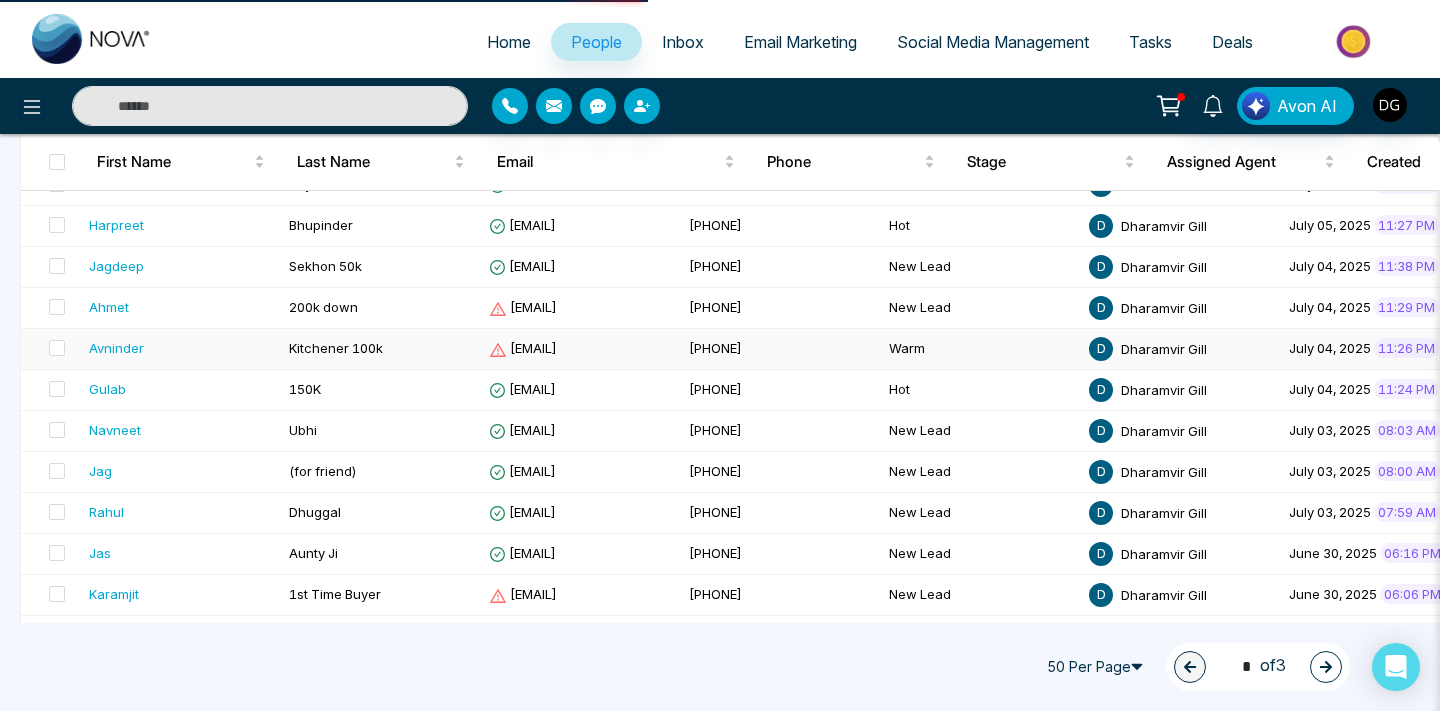 scroll, scrollTop: 0, scrollLeft: 0, axis: both 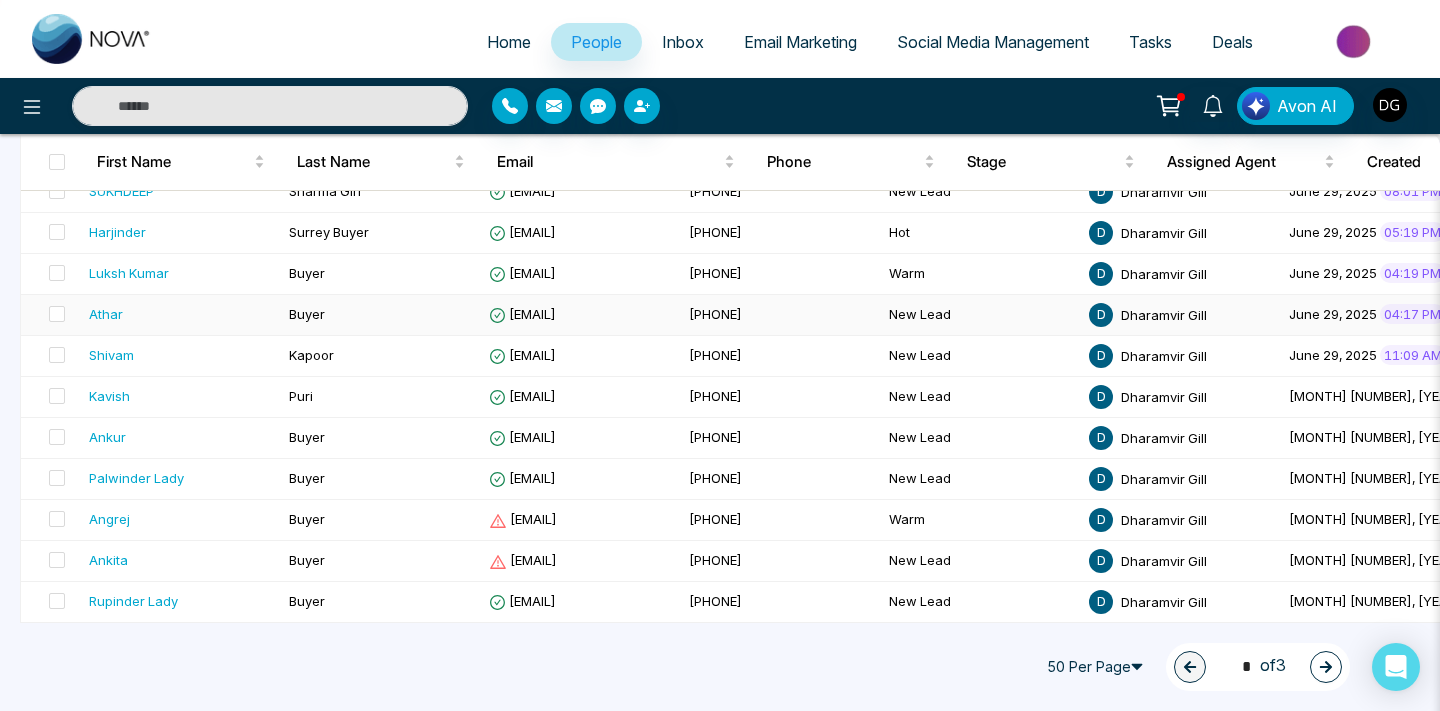 click on "Athar" at bounding box center [181, 315] 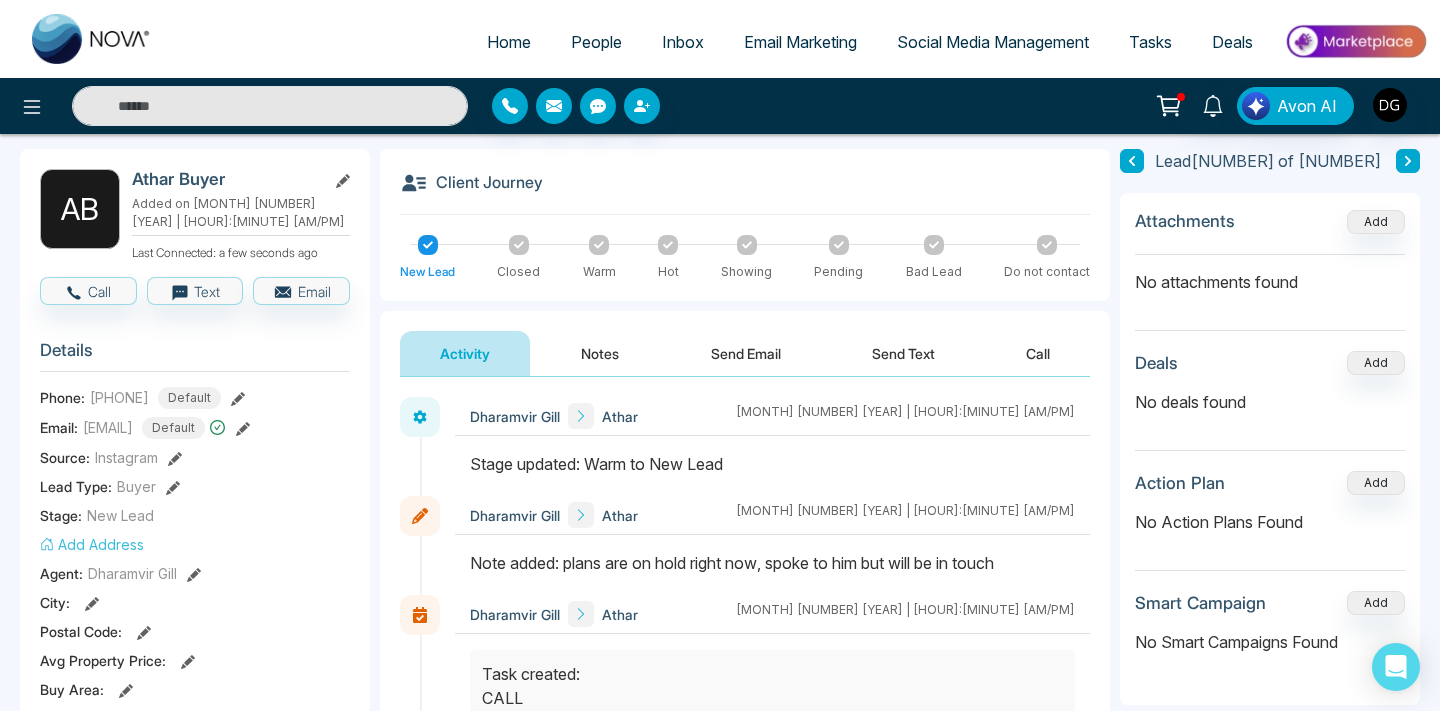scroll, scrollTop: 118, scrollLeft: 0, axis: vertical 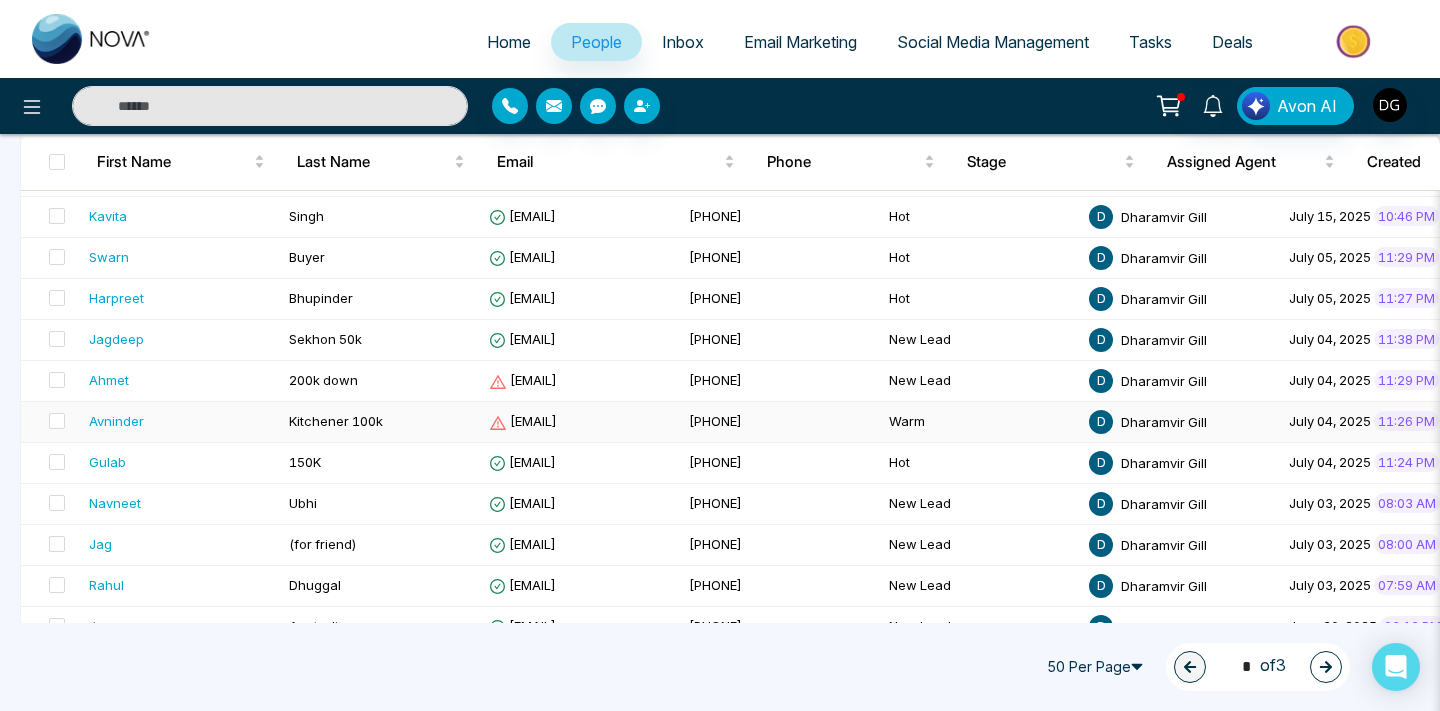 click on "Kitchener 100k" at bounding box center [381, 422] 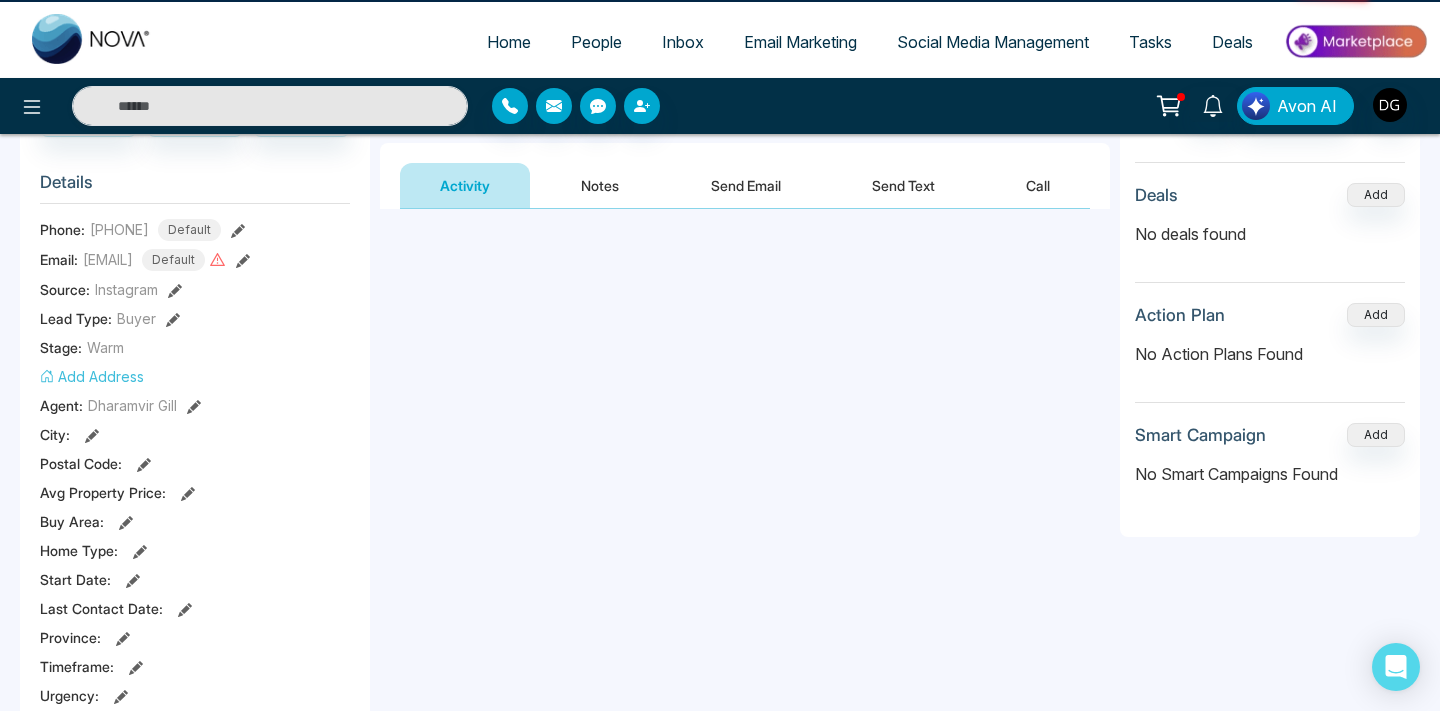 scroll, scrollTop: 0, scrollLeft: 0, axis: both 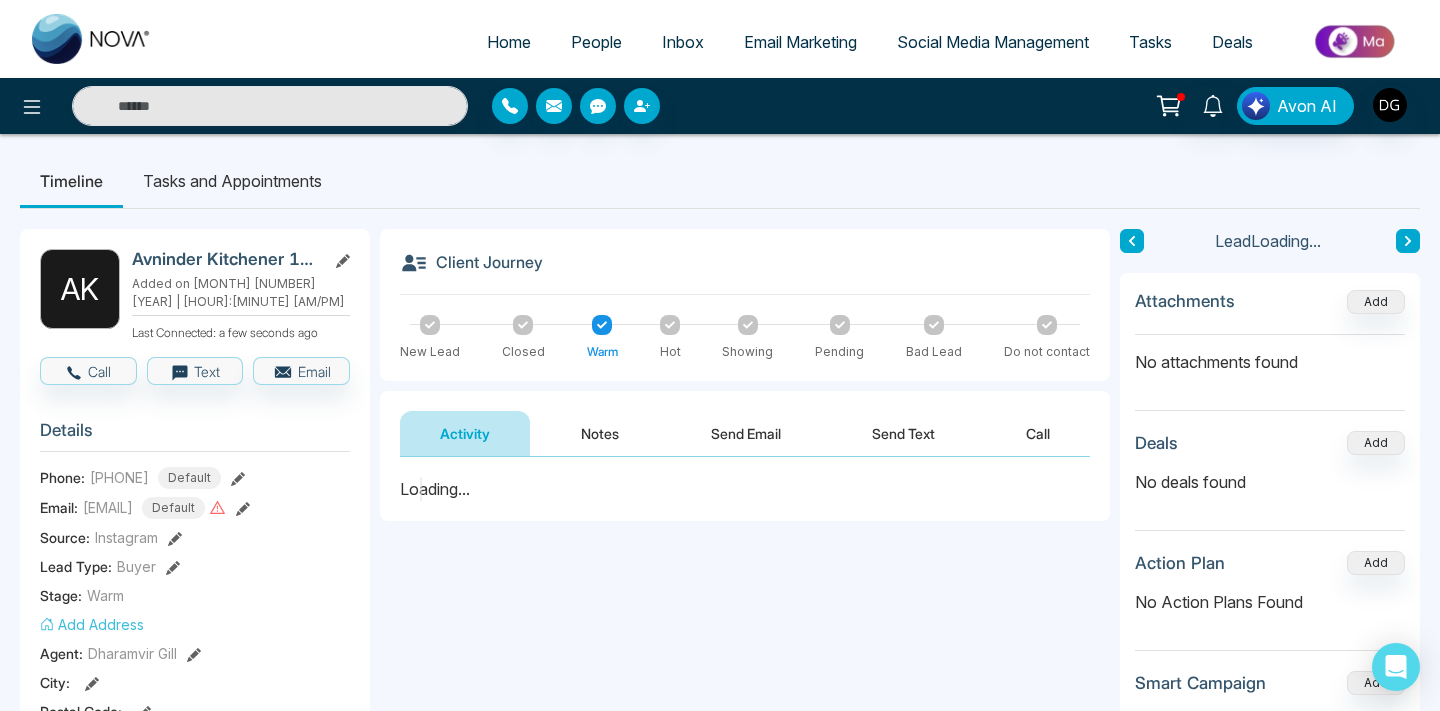 click 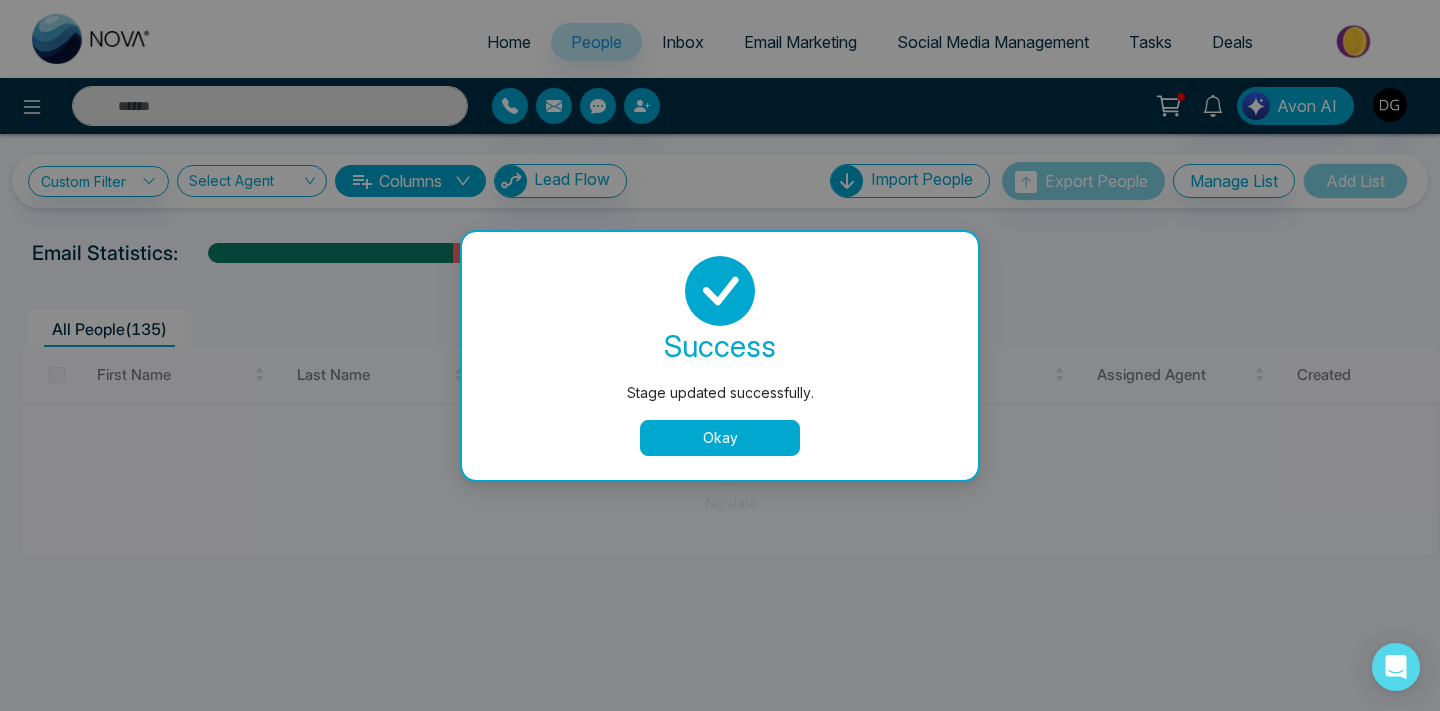 click on "Okay" at bounding box center [720, 438] 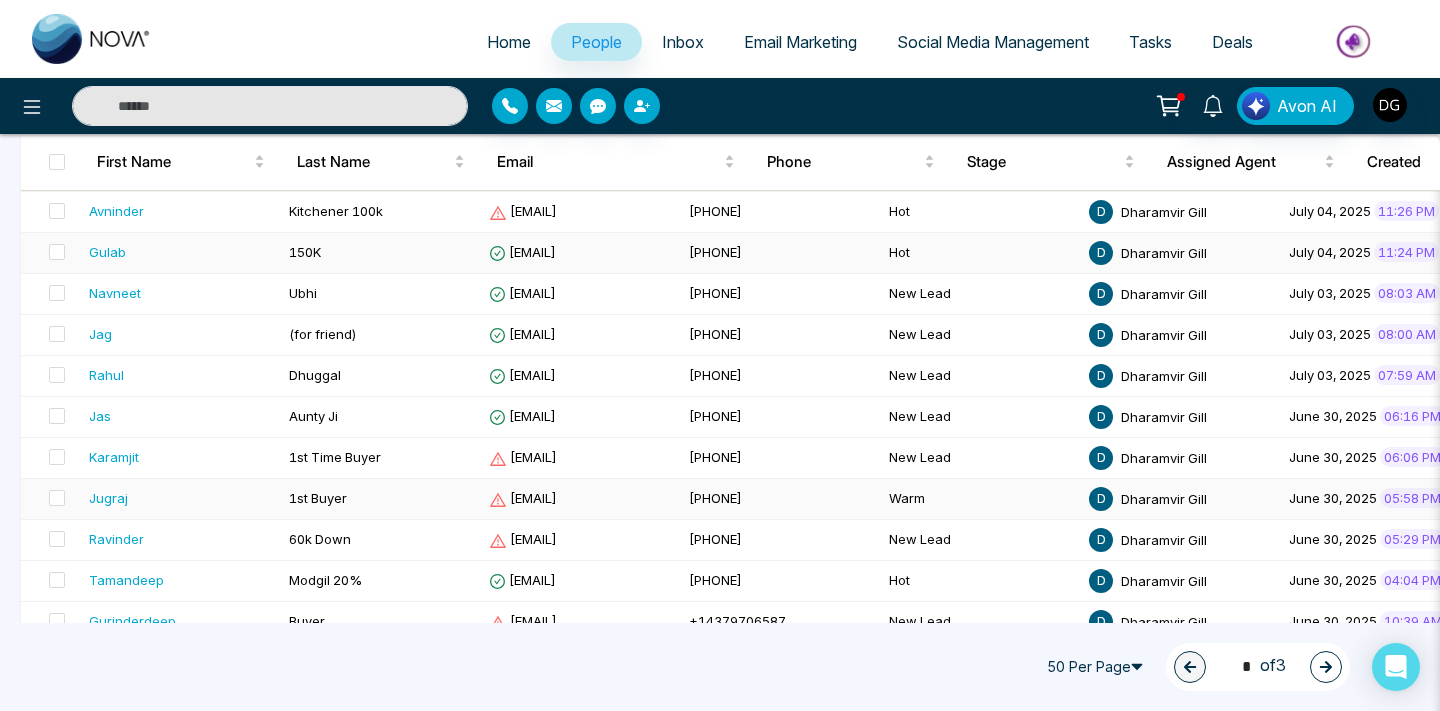 scroll, scrollTop: 462, scrollLeft: 0, axis: vertical 